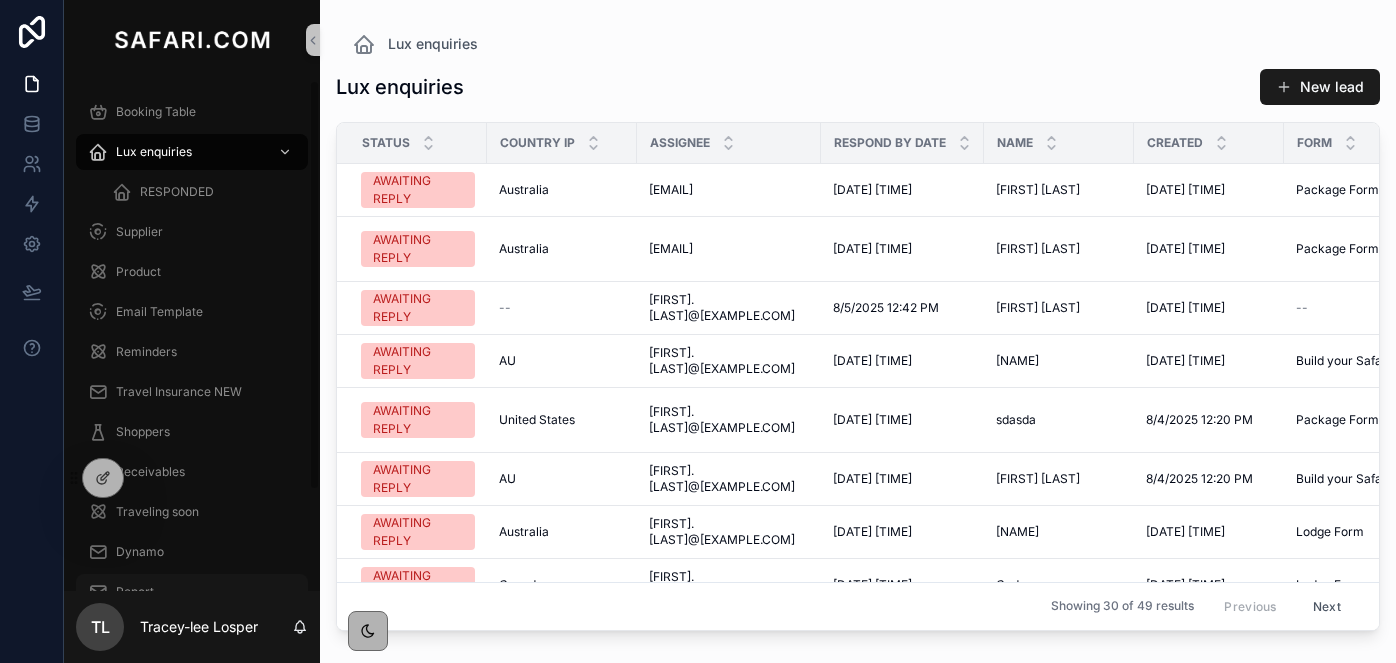 scroll, scrollTop: 0, scrollLeft: 0, axis: both 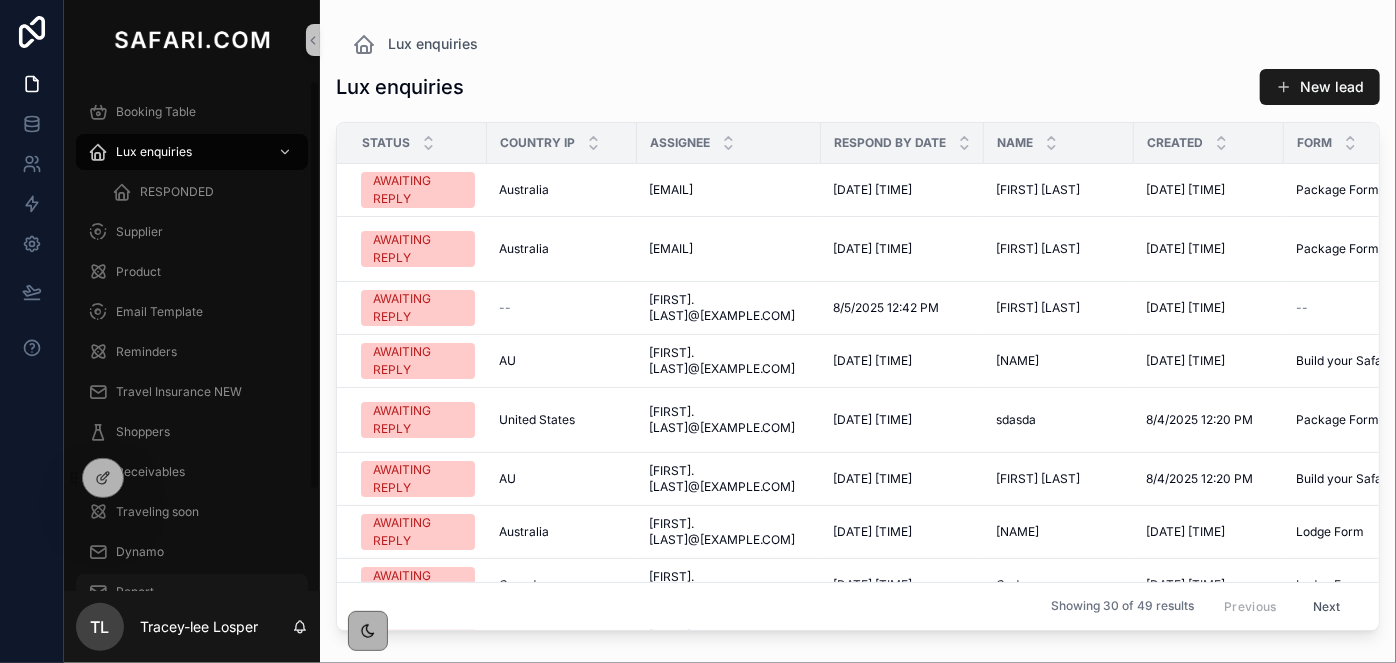 click on "Report" at bounding box center (135, 592) 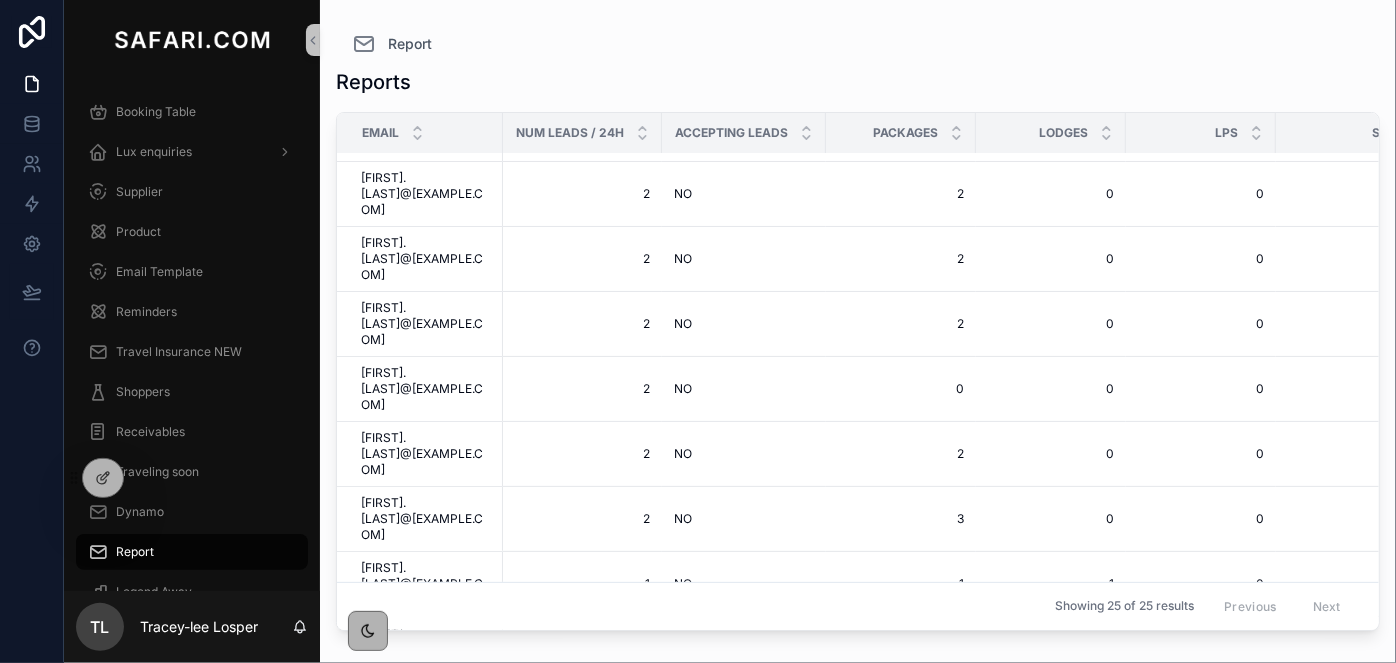scroll, scrollTop: 0, scrollLeft: 0, axis: both 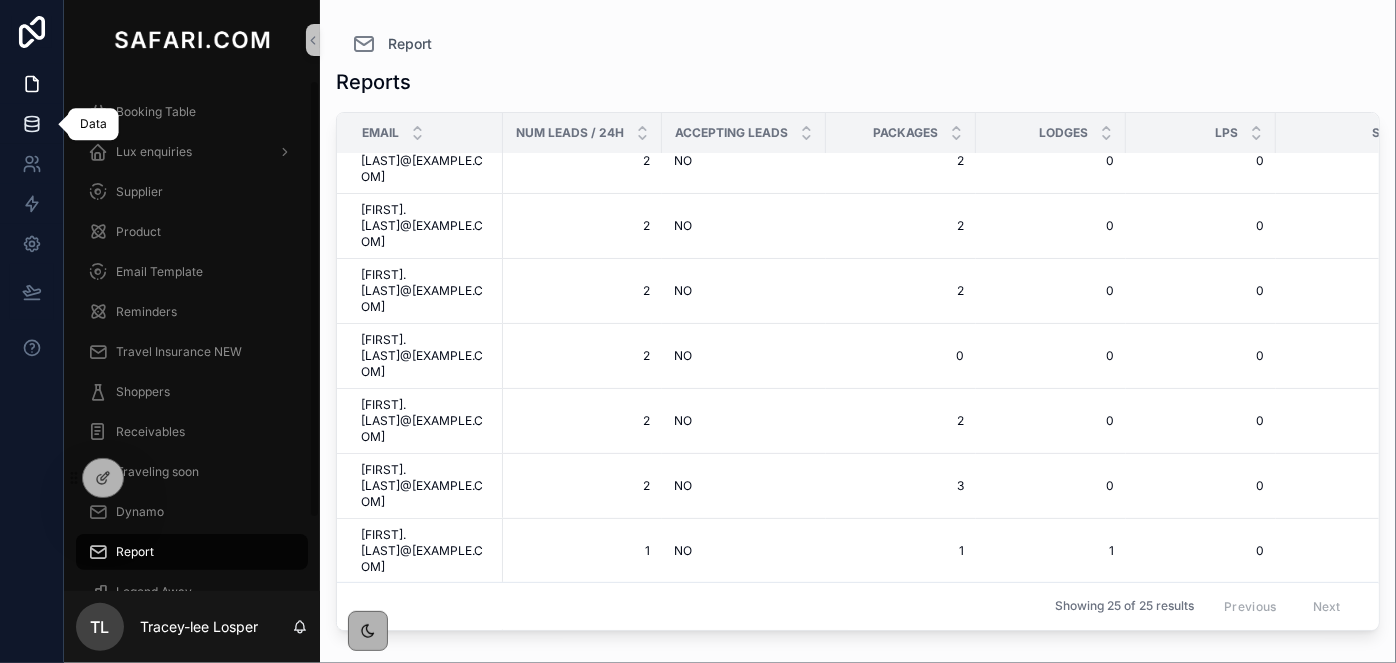 click at bounding box center [31, 124] 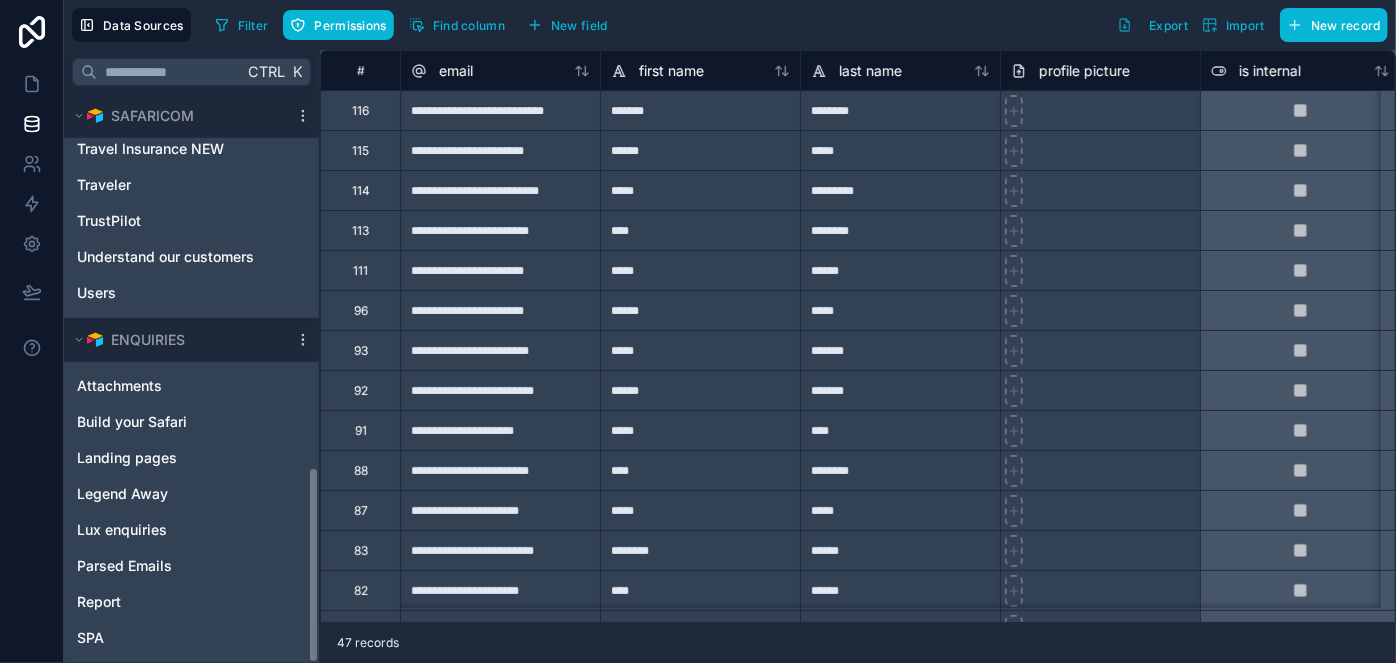 scroll, scrollTop: 1077, scrollLeft: 0, axis: vertical 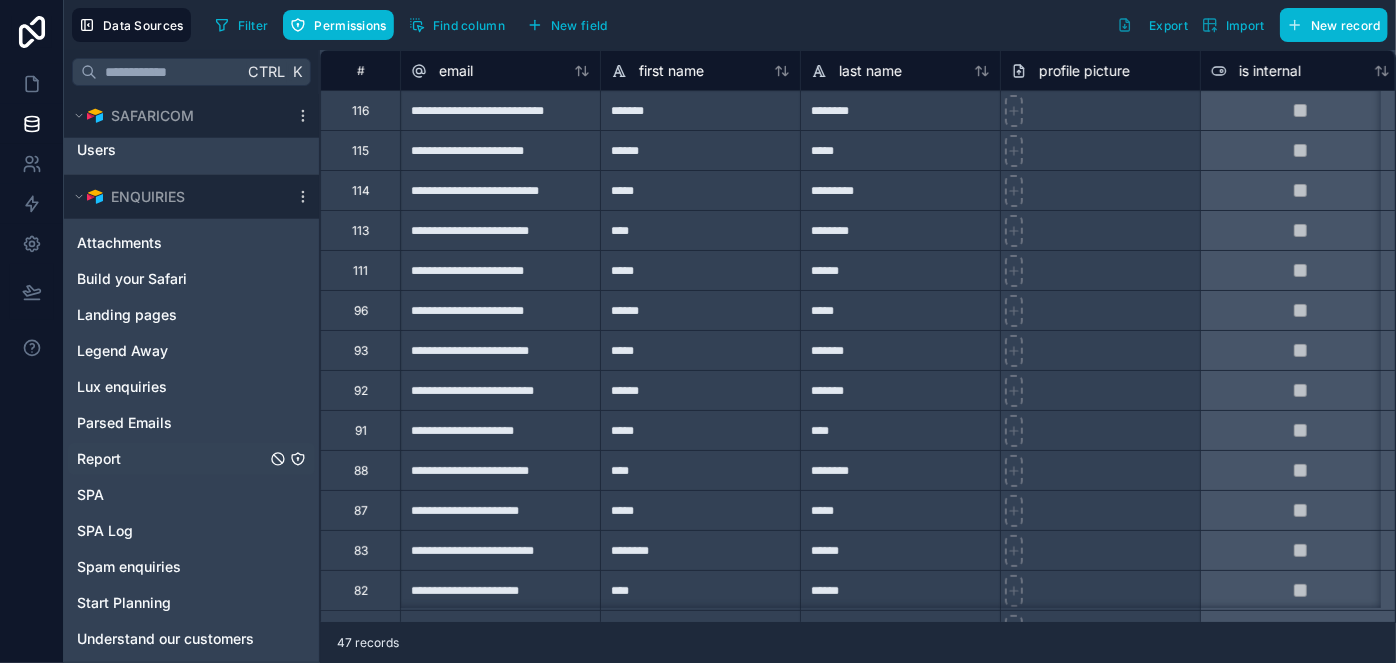 click on "Report" at bounding box center (191, 459) 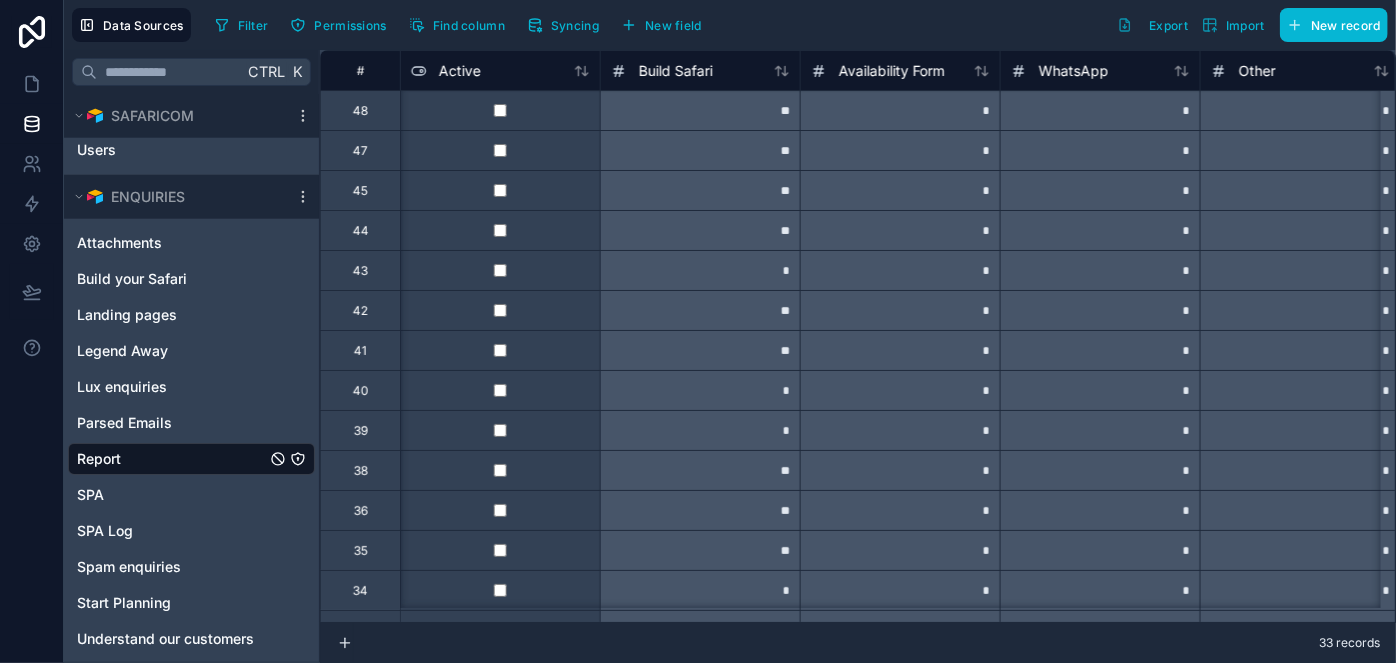 scroll, scrollTop: 0, scrollLeft: 1325, axis: horizontal 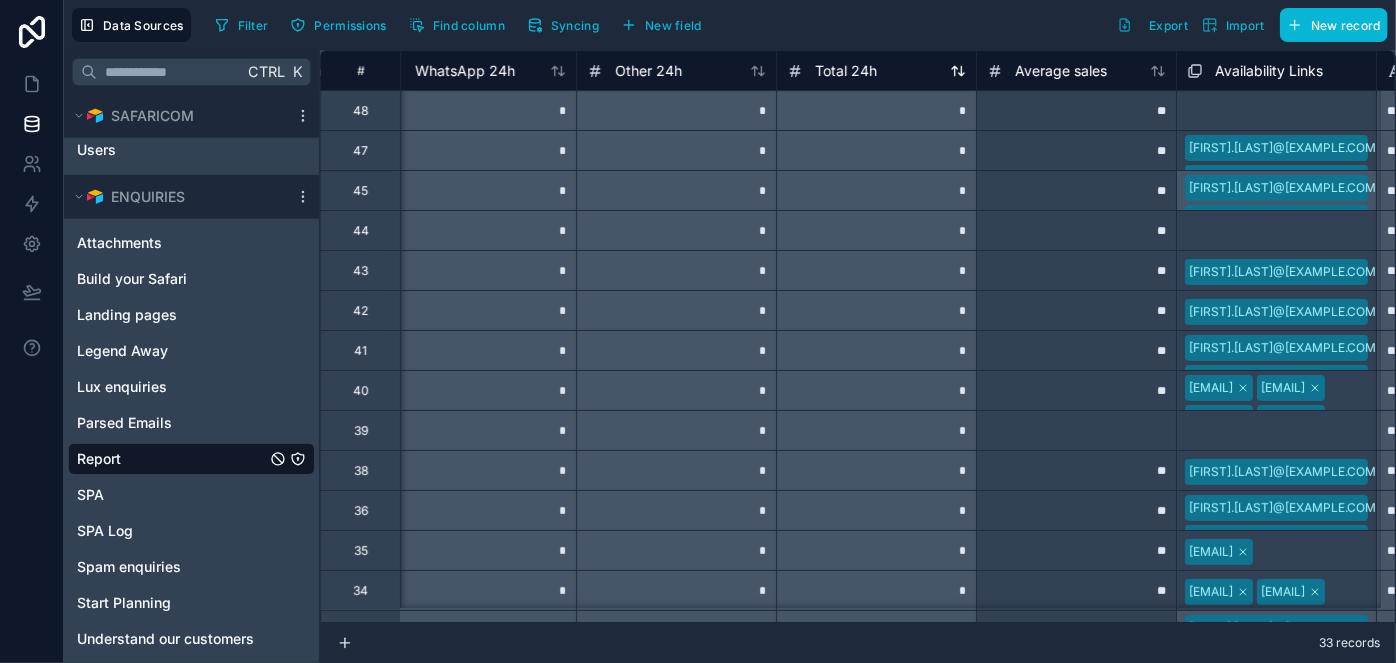 click 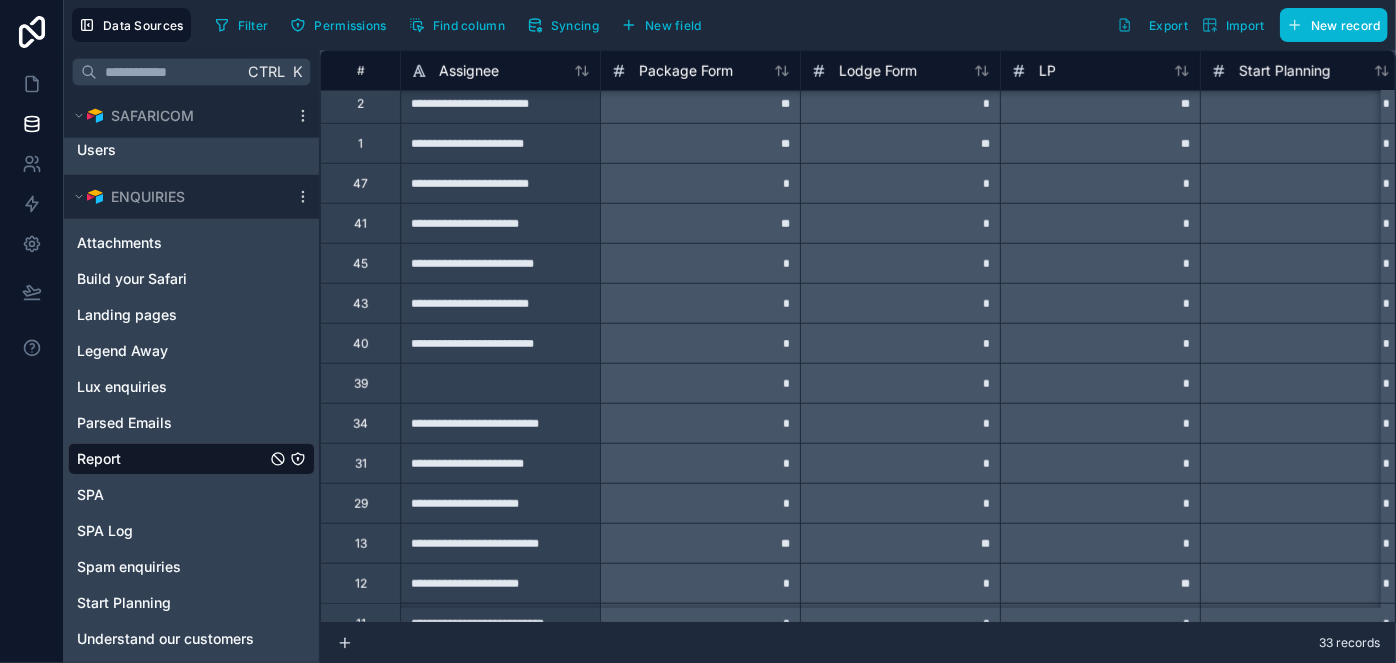 scroll, scrollTop: 801, scrollLeft: 0, axis: vertical 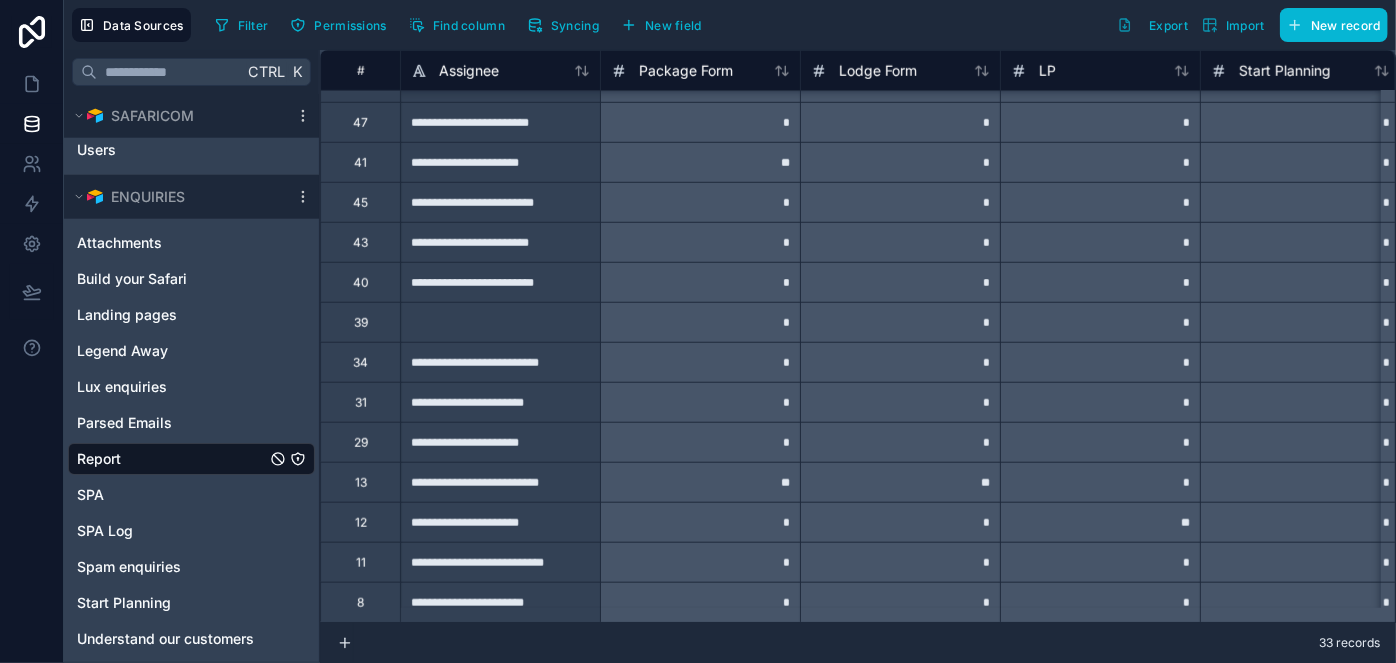 click on "**********" at bounding box center [500, 482] 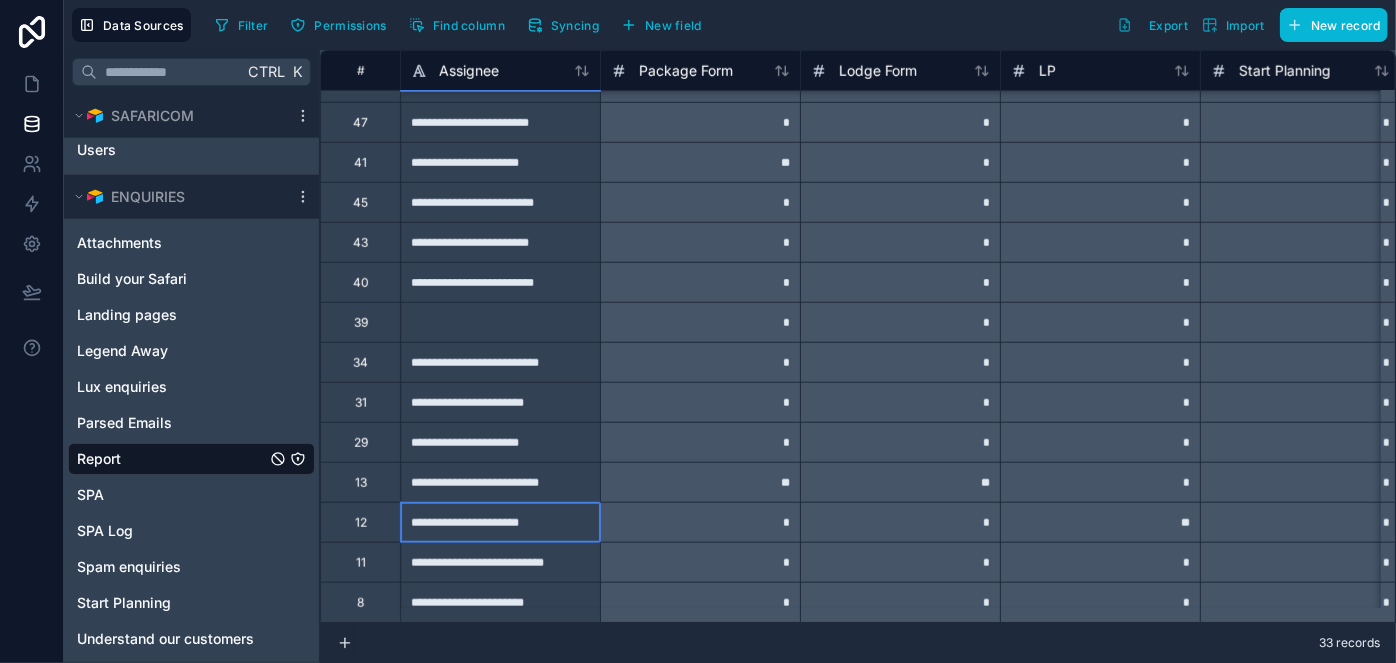 click on "**********" at bounding box center (500, 522) 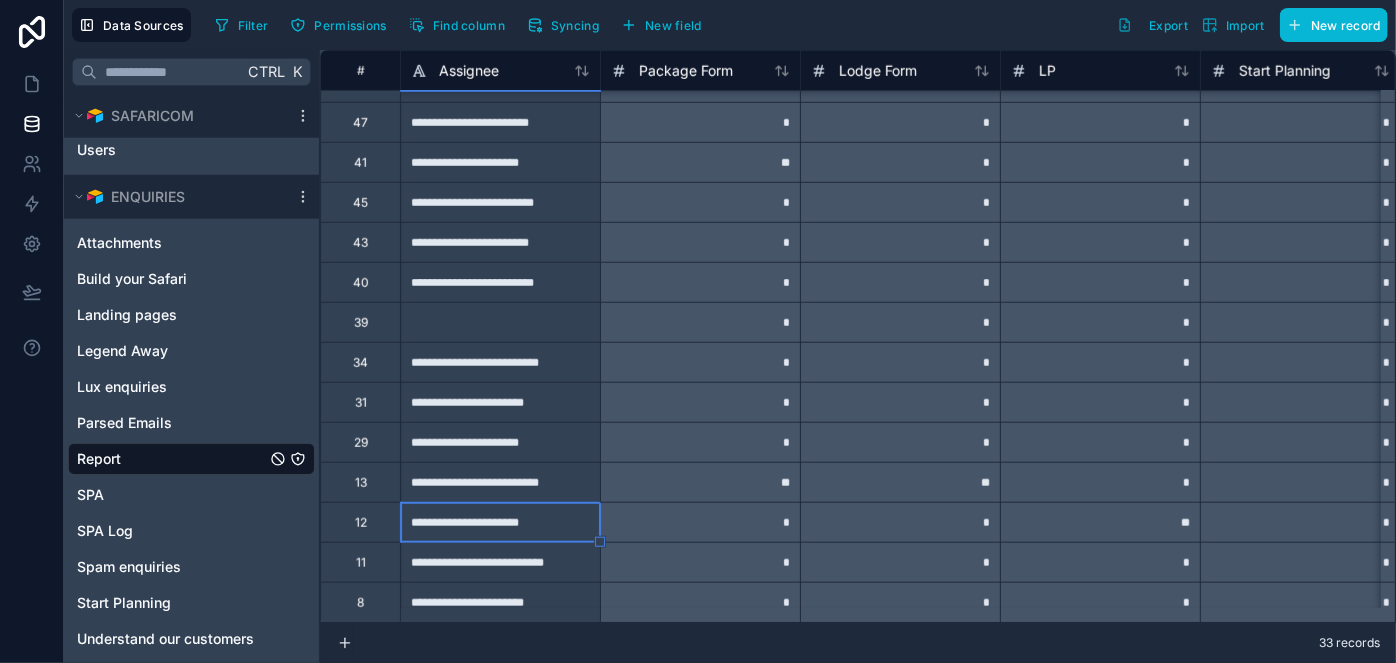 click on "**********" at bounding box center [500, 602] 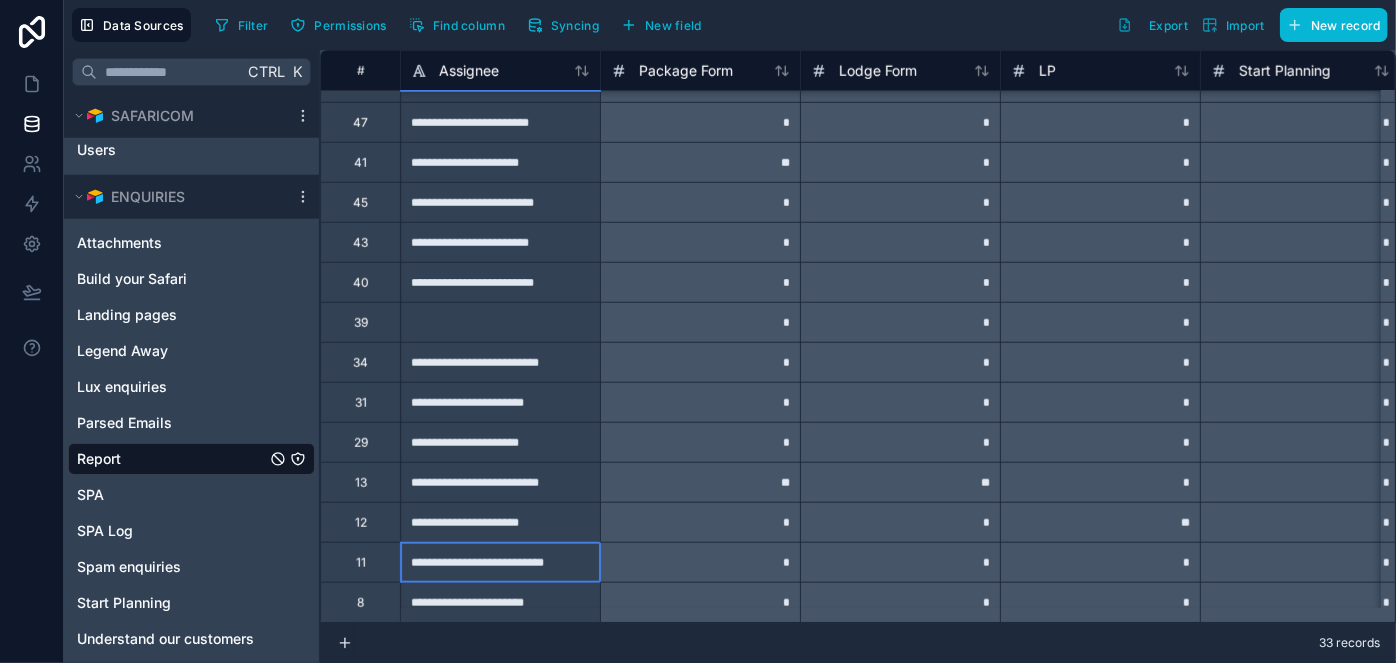 click on "**********" at bounding box center (500, 562) 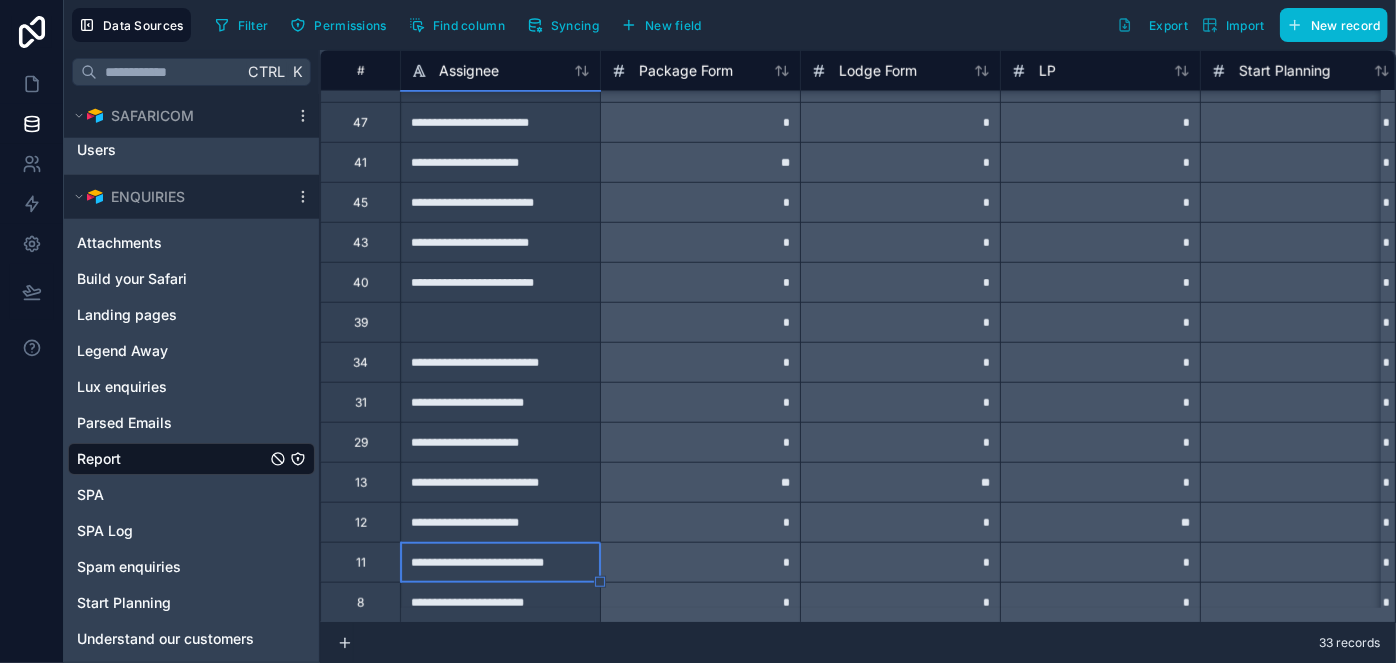 click on "**********" at bounding box center [500, 522] 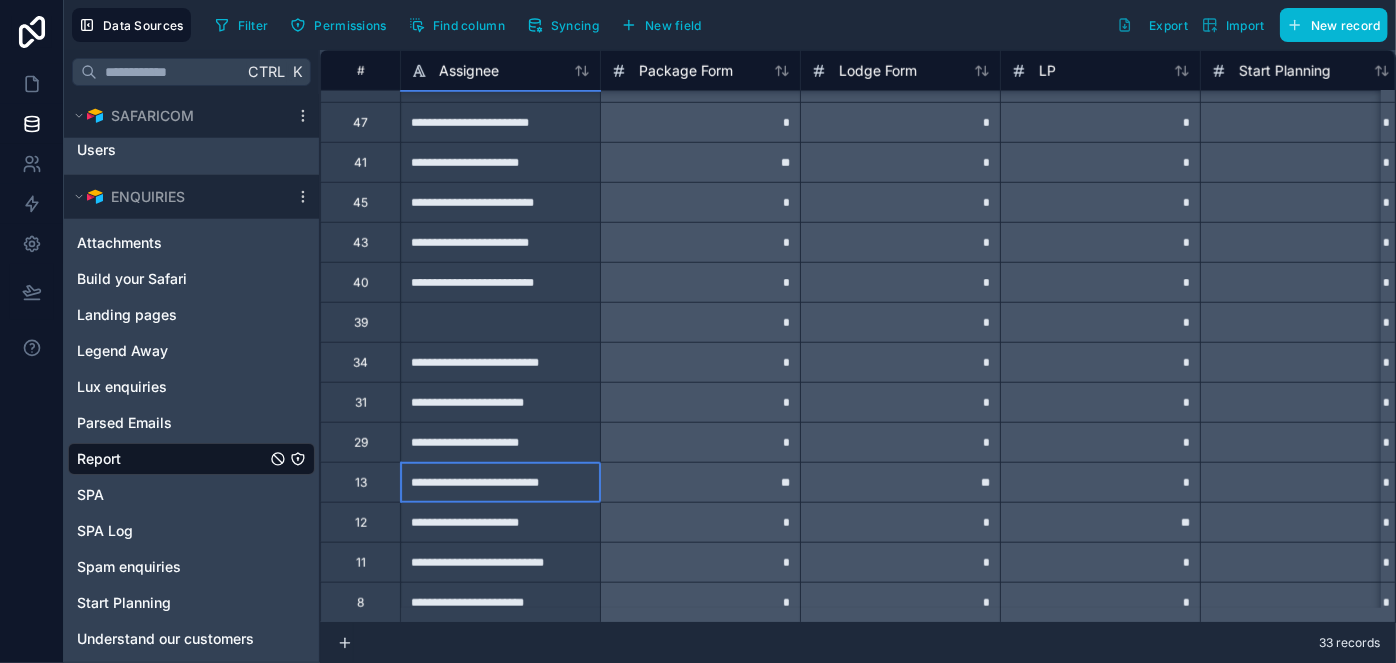 click on "**********" at bounding box center [500, 482] 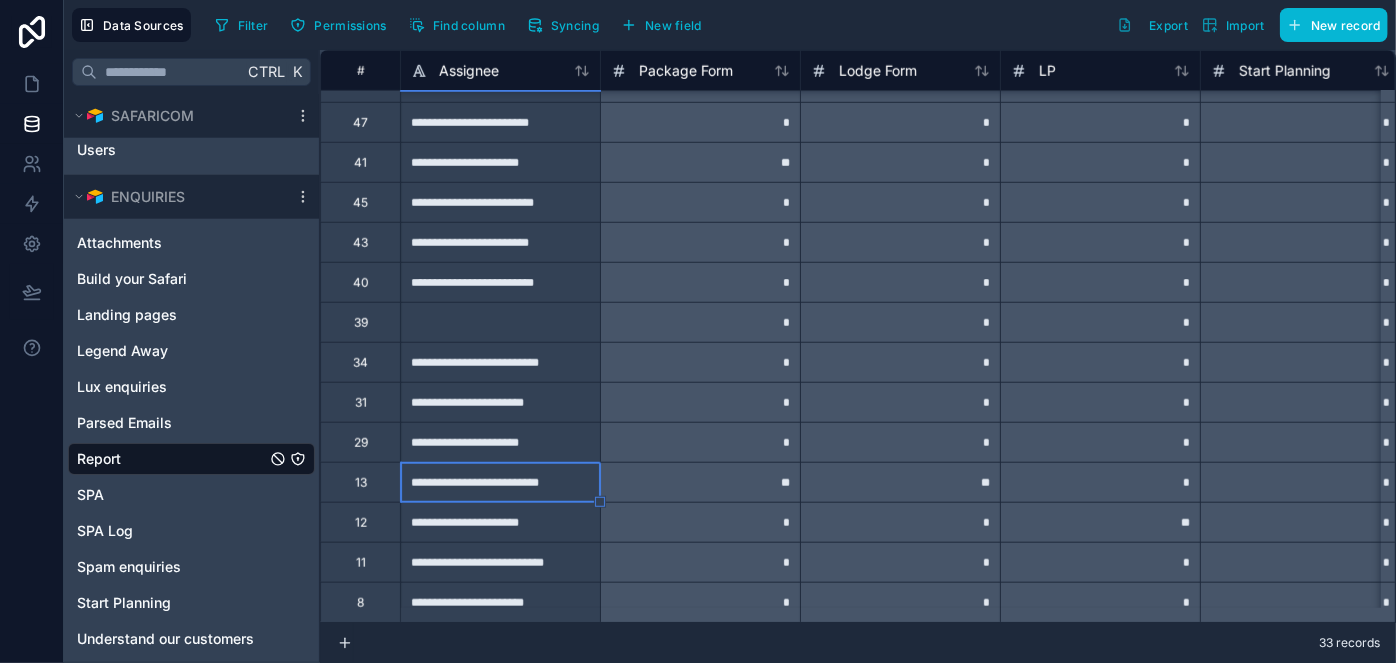 click on "**********" at bounding box center [500, 442] 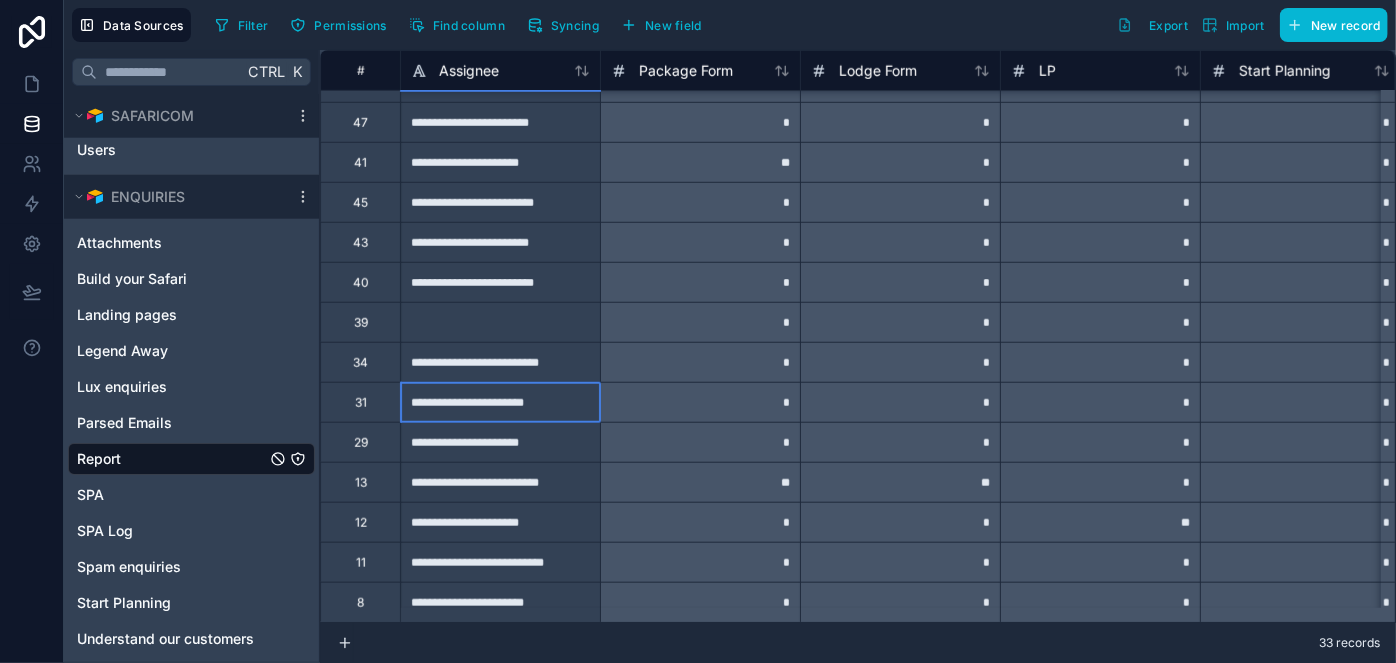 click on "**********" at bounding box center [500, 402] 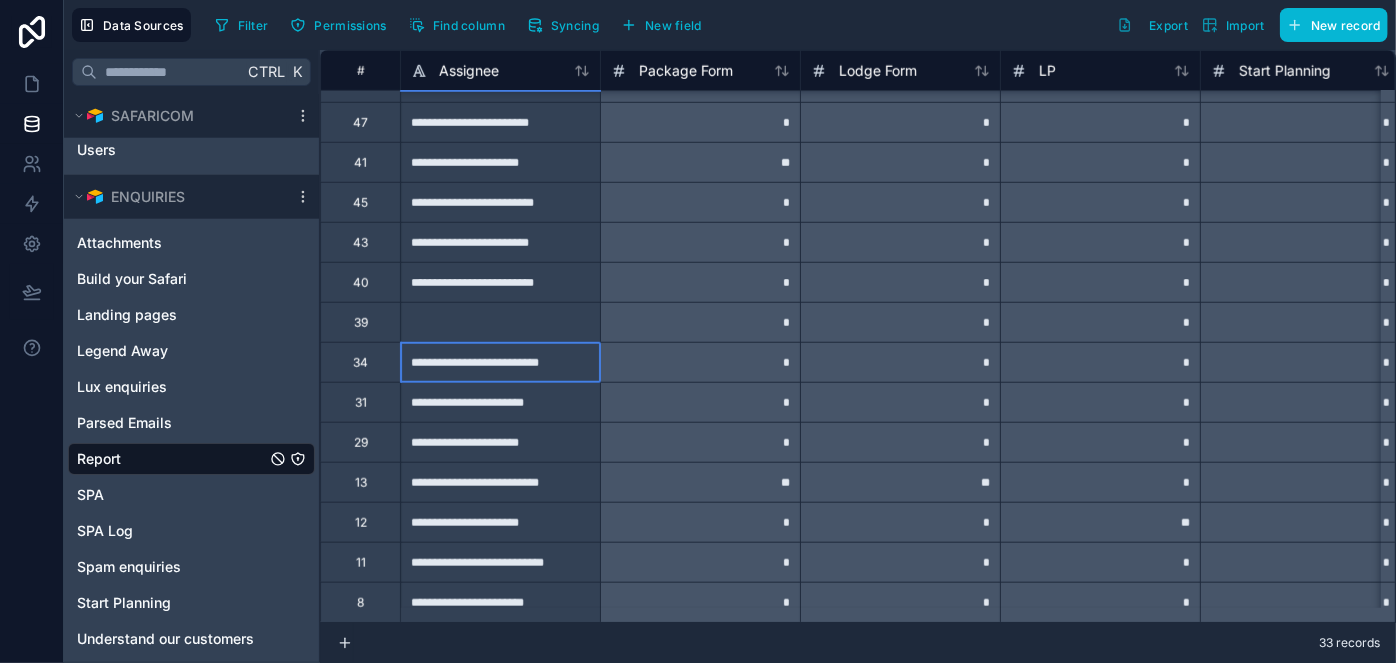 click on "**********" at bounding box center (500, 362) 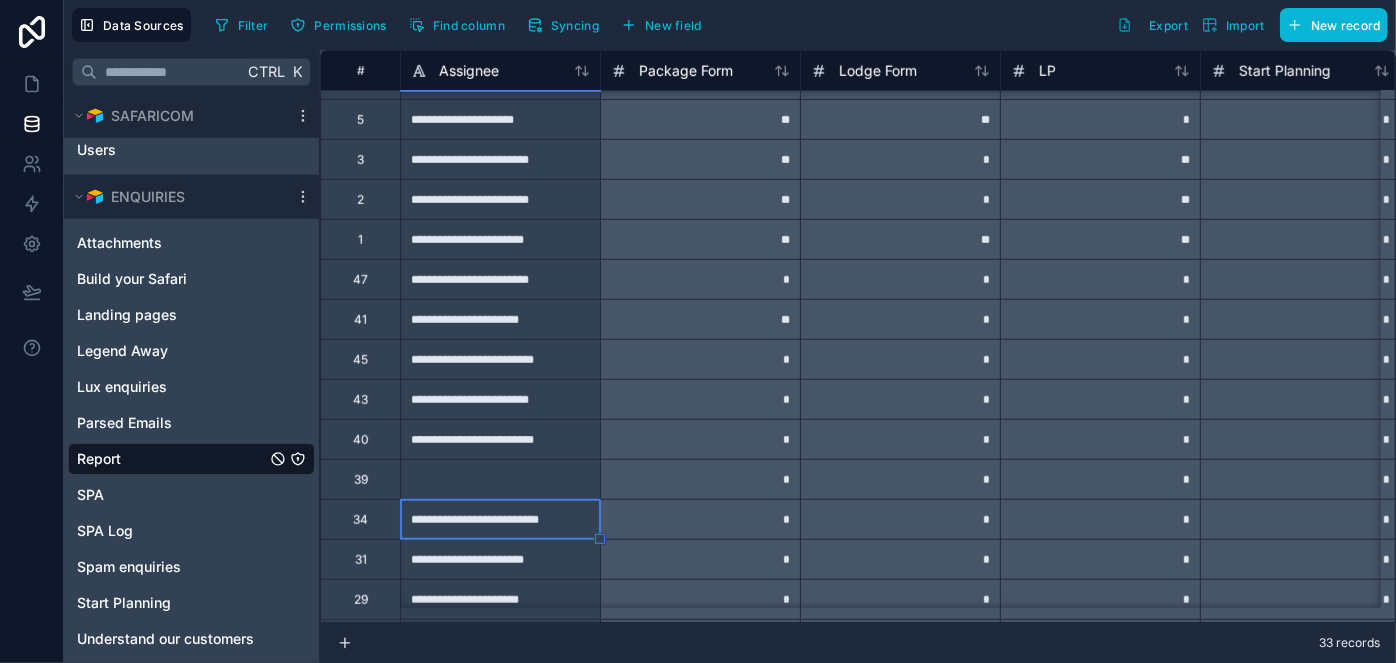 scroll, scrollTop: 619, scrollLeft: 0, axis: vertical 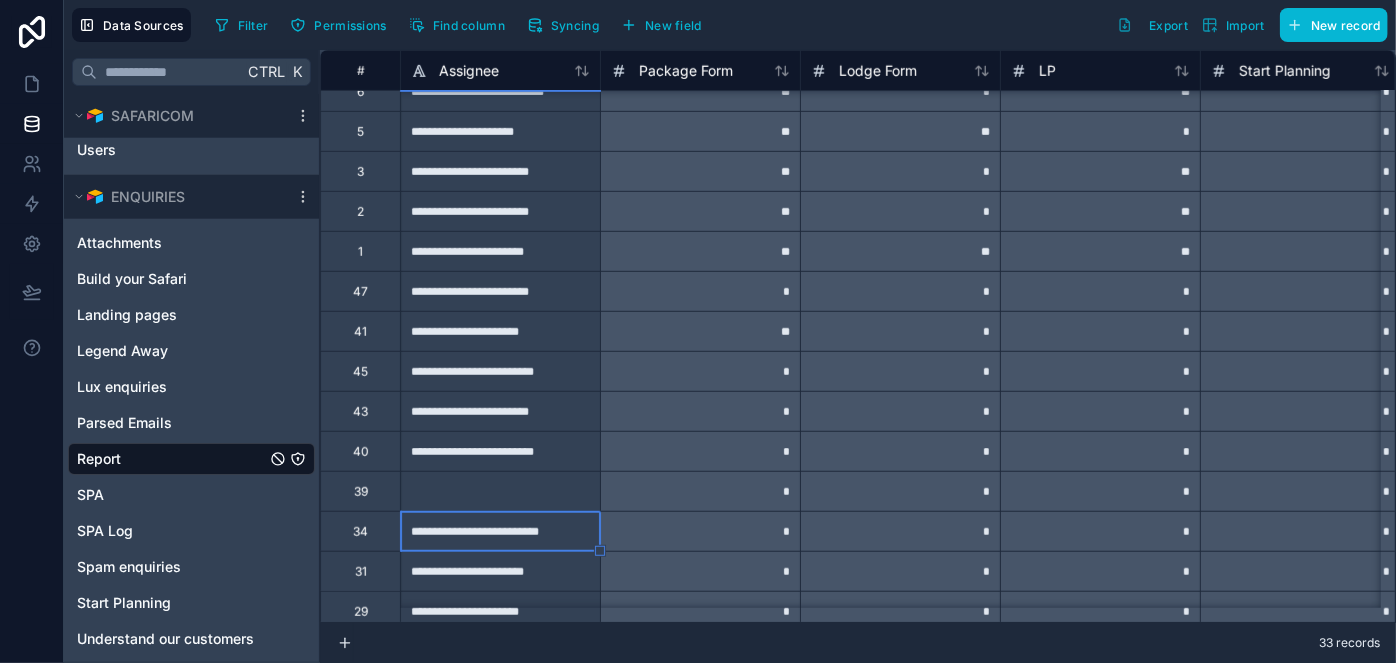 click on "**********" at bounding box center [500, 331] 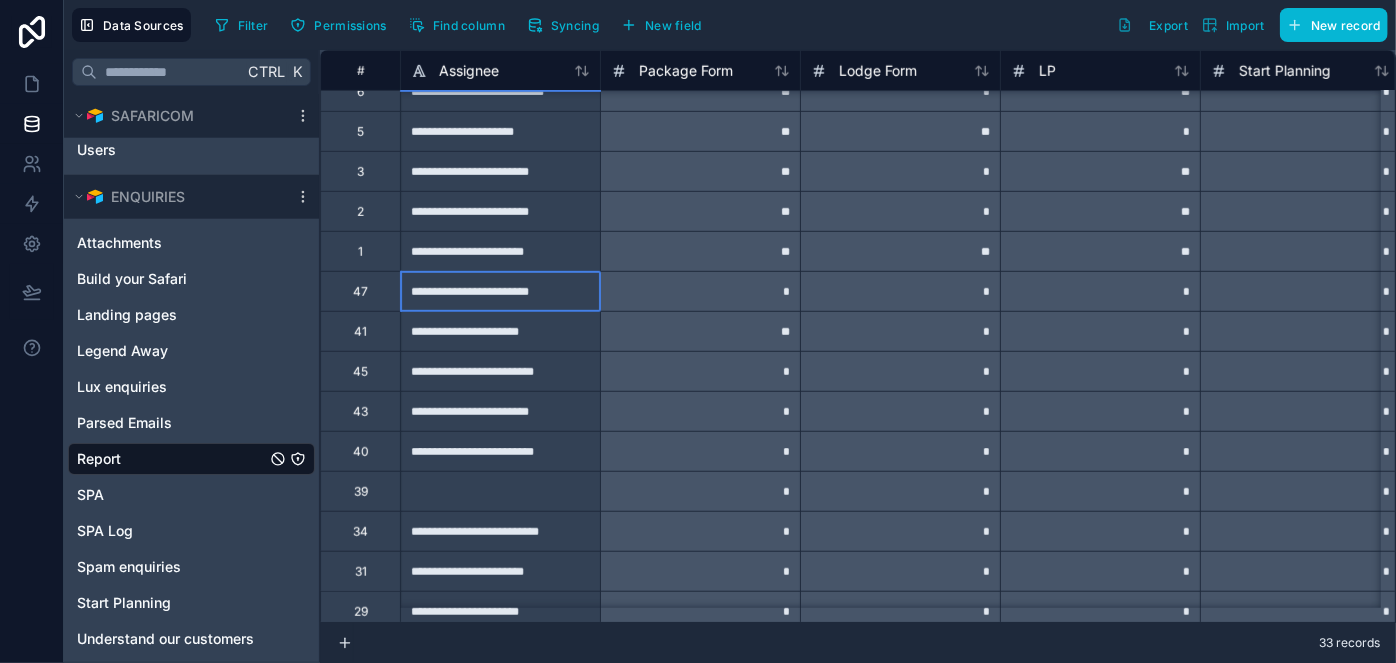 click on "**********" at bounding box center [500, 291] 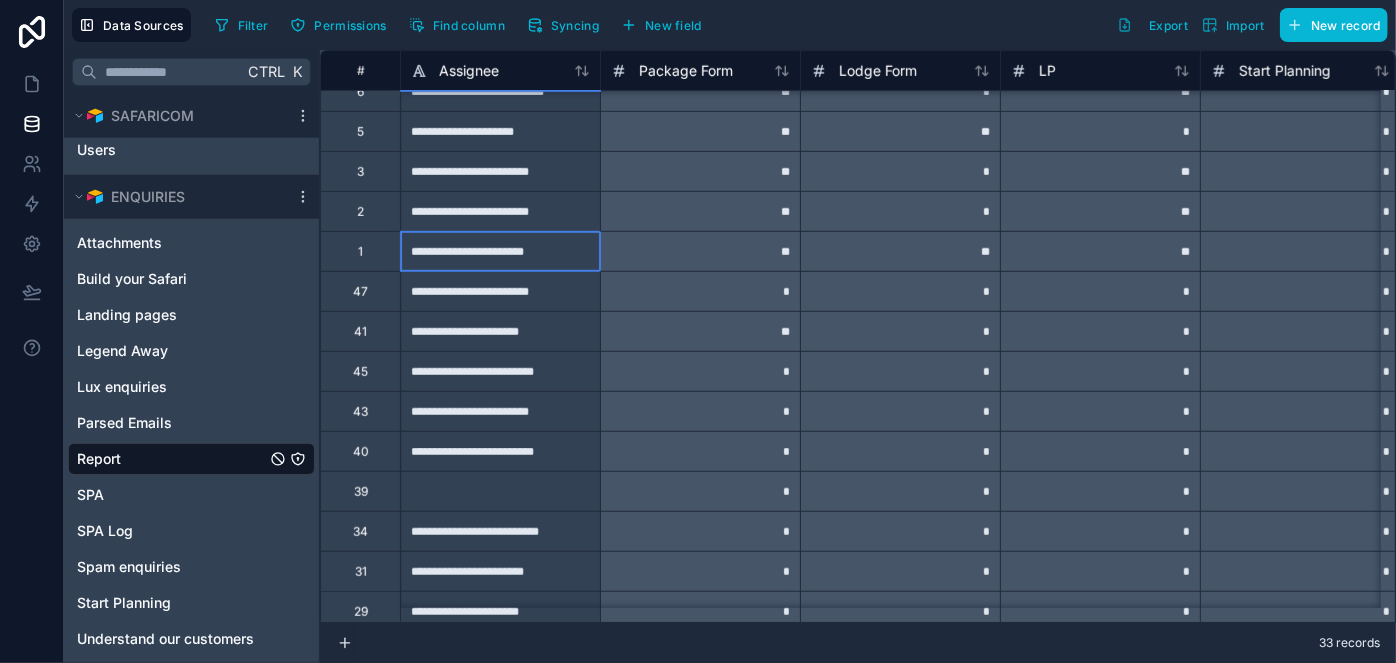 click on "**********" at bounding box center (500, 251) 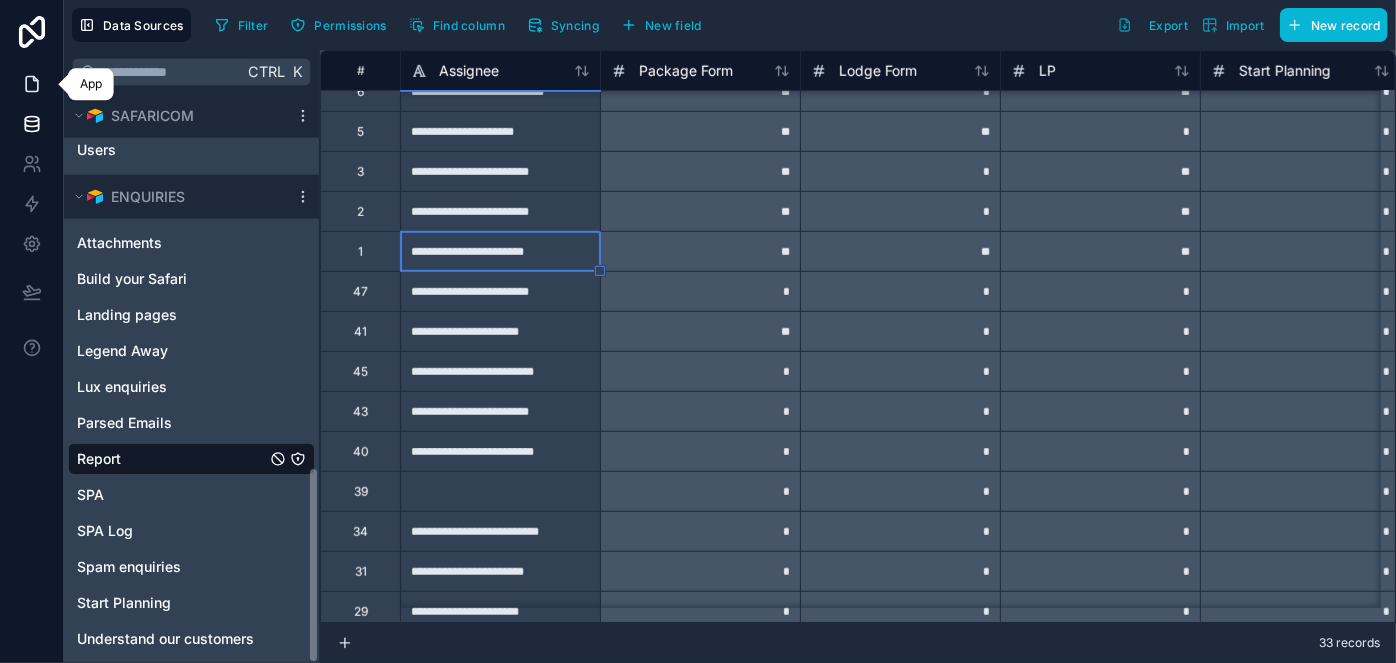 click 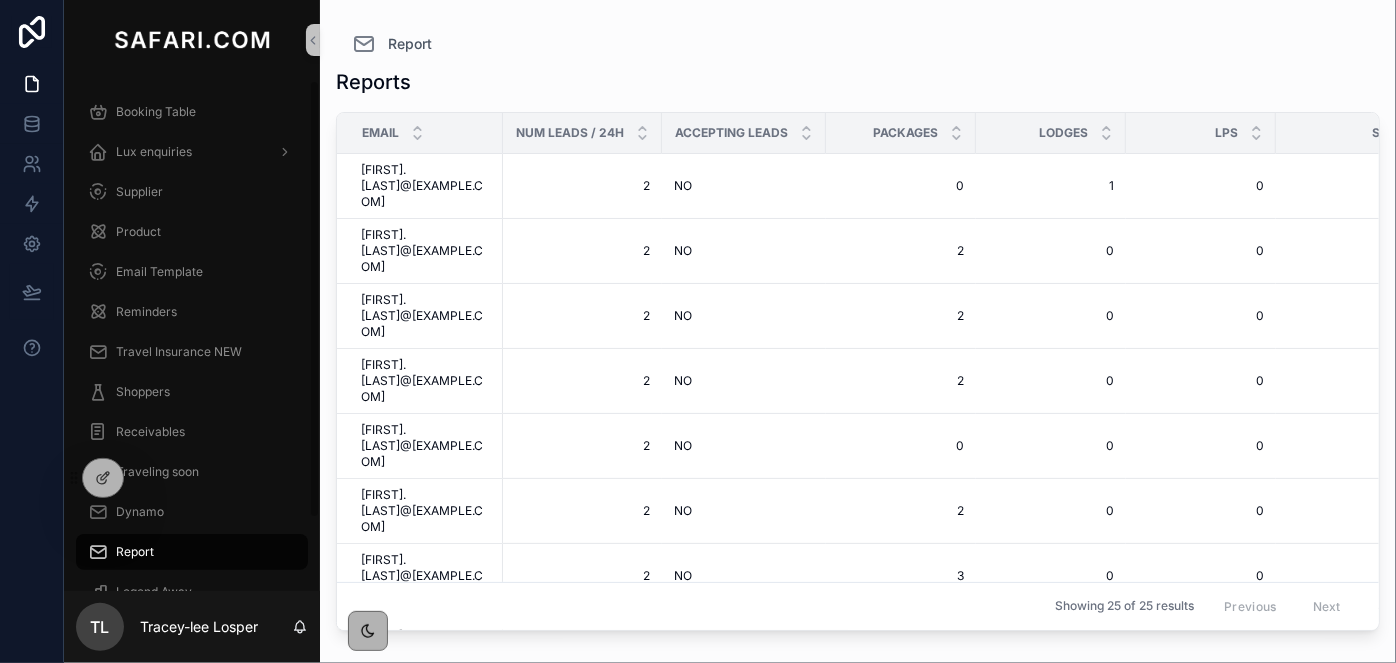 click on "Report" at bounding box center [192, 552] 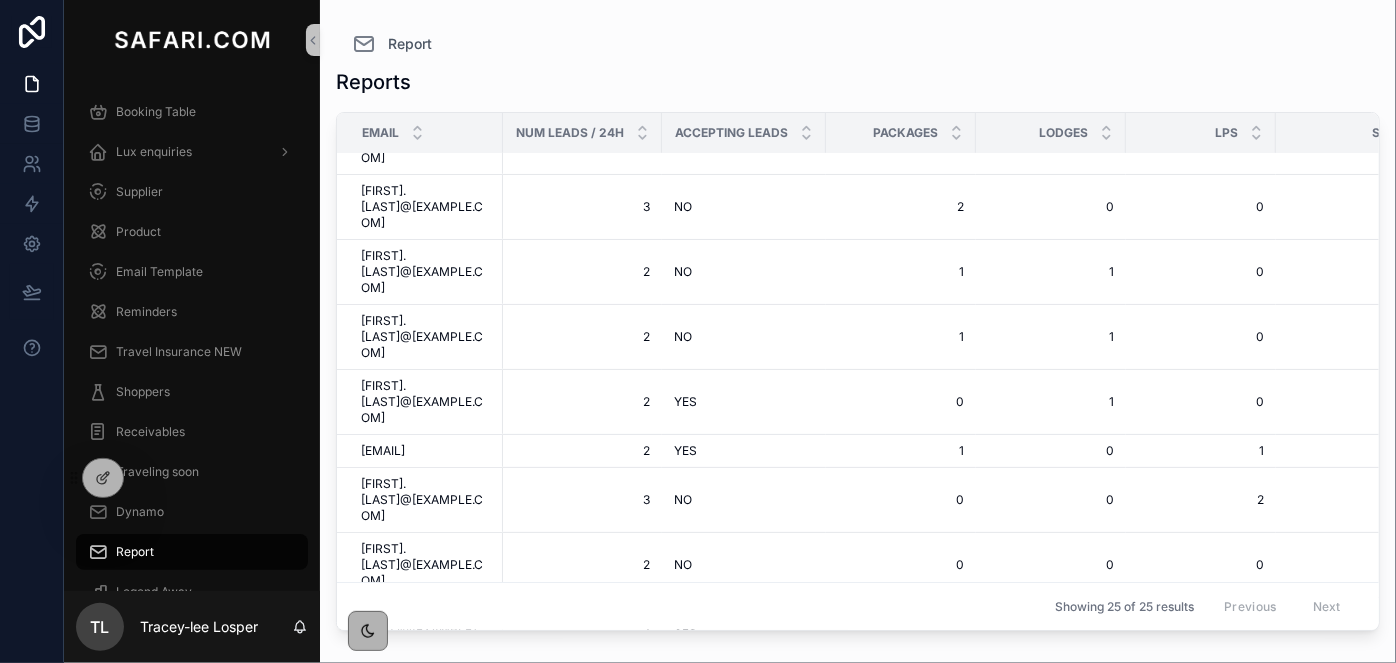 scroll, scrollTop: 786, scrollLeft: 0, axis: vertical 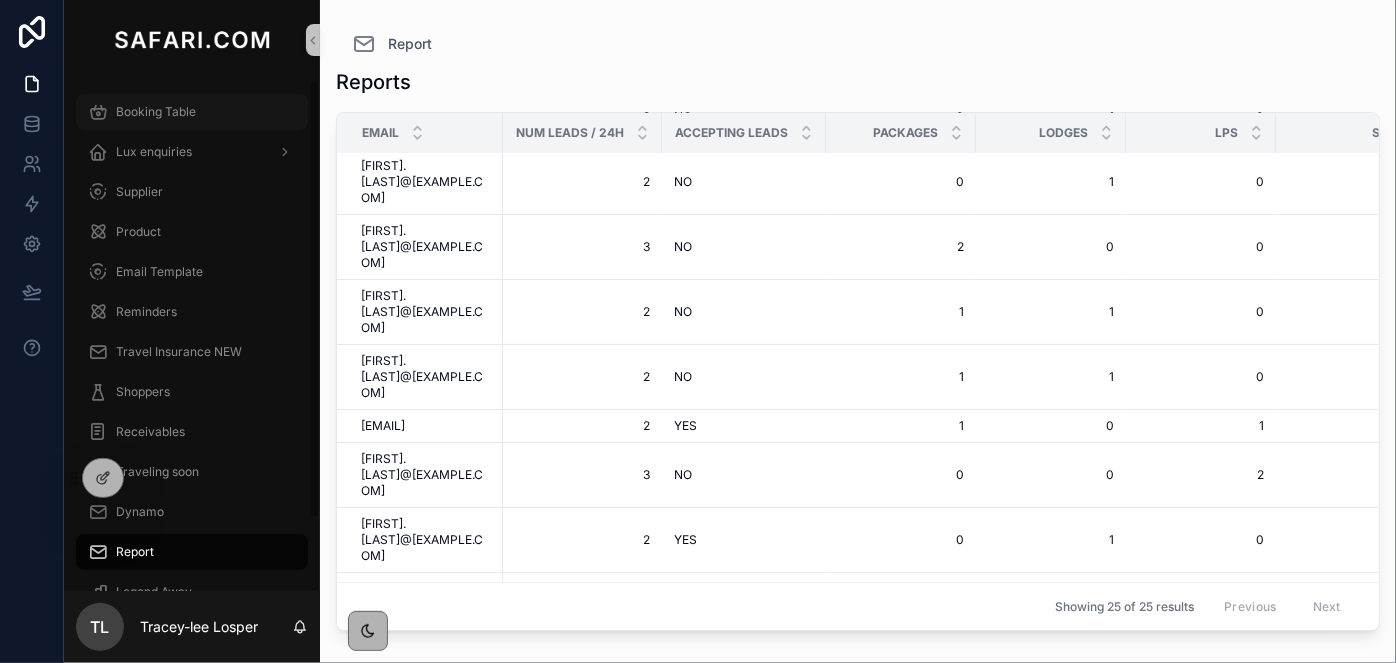 click on "Booking Table" at bounding box center [156, 112] 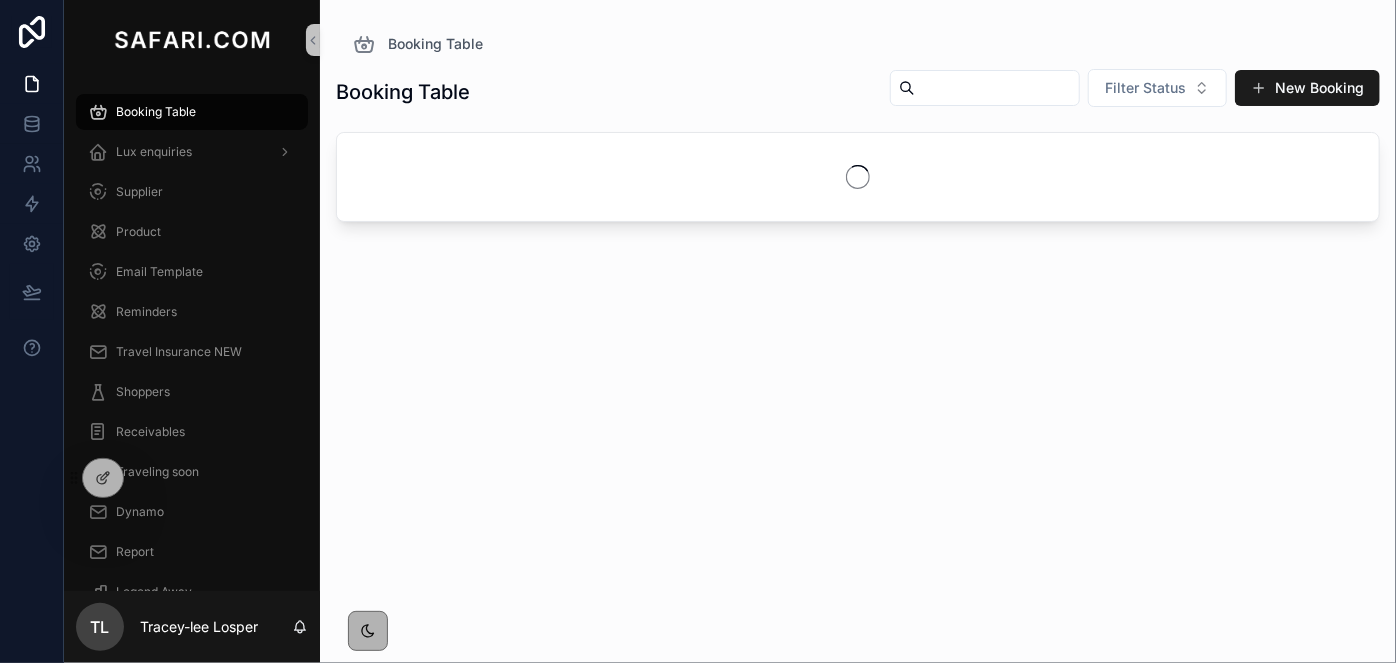 click at bounding box center (997, 88) 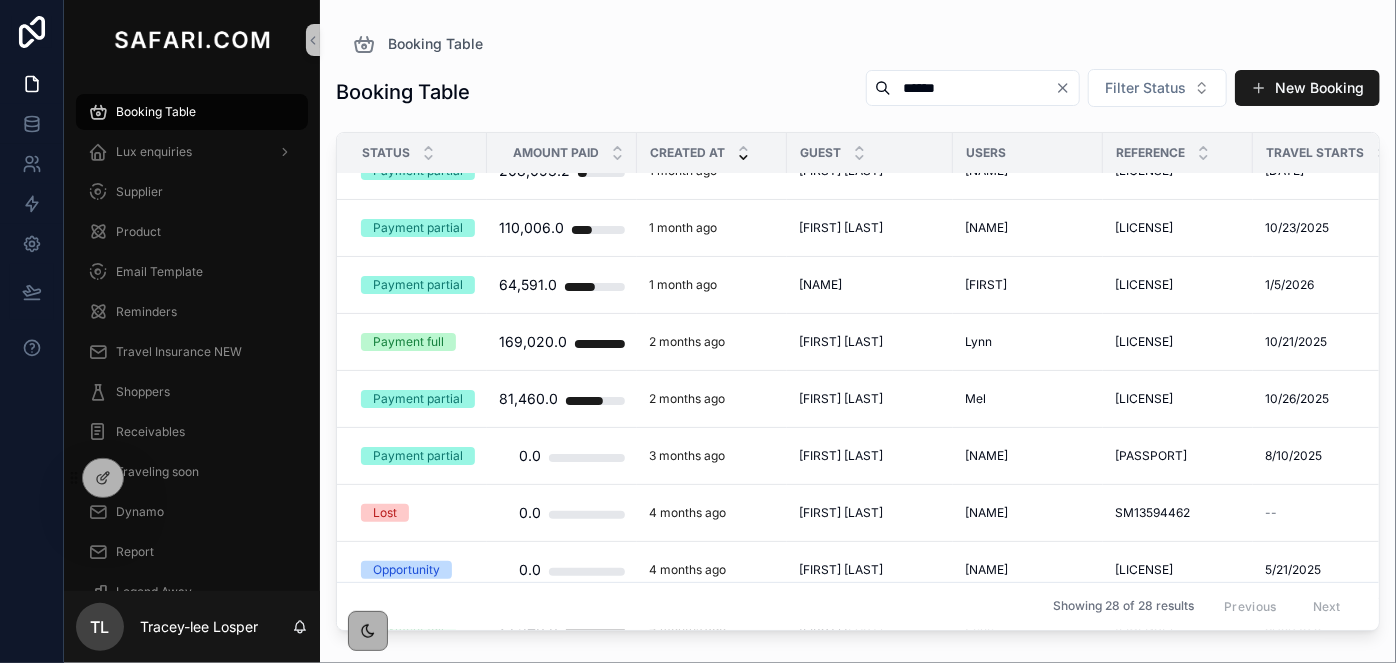 scroll, scrollTop: 90, scrollLeft: 0, axis: vertical 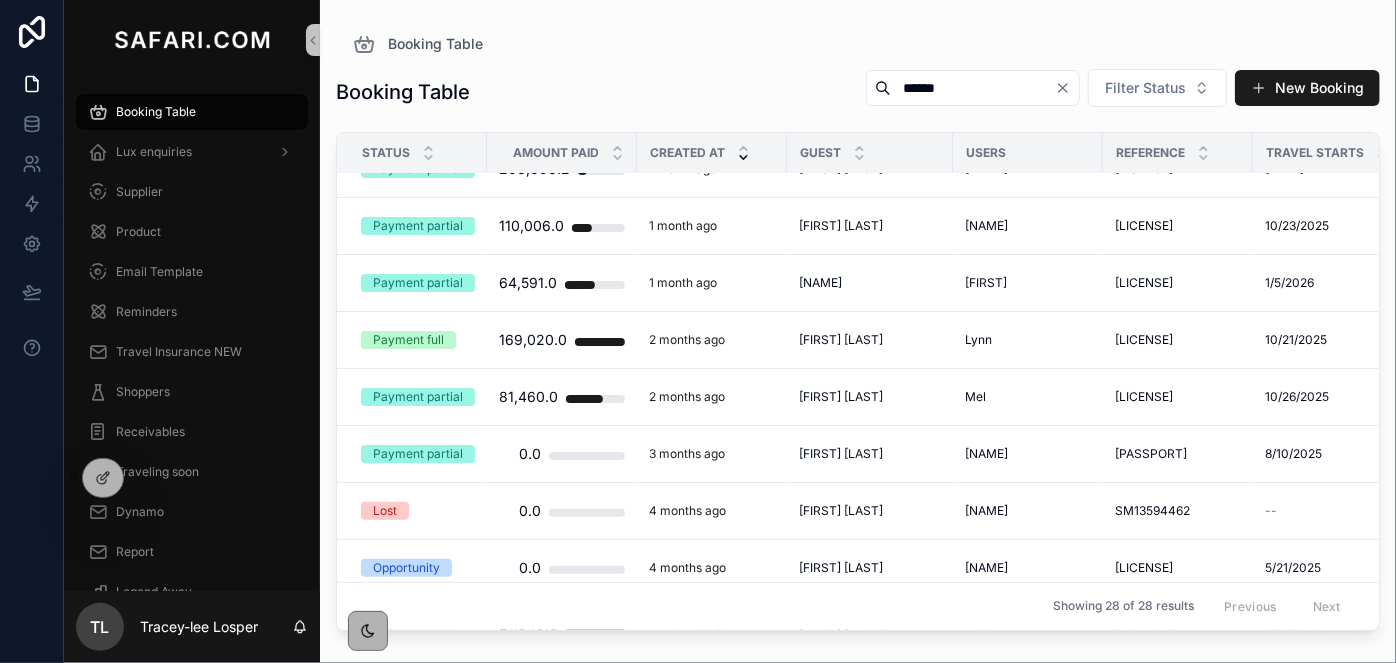 type on "******" 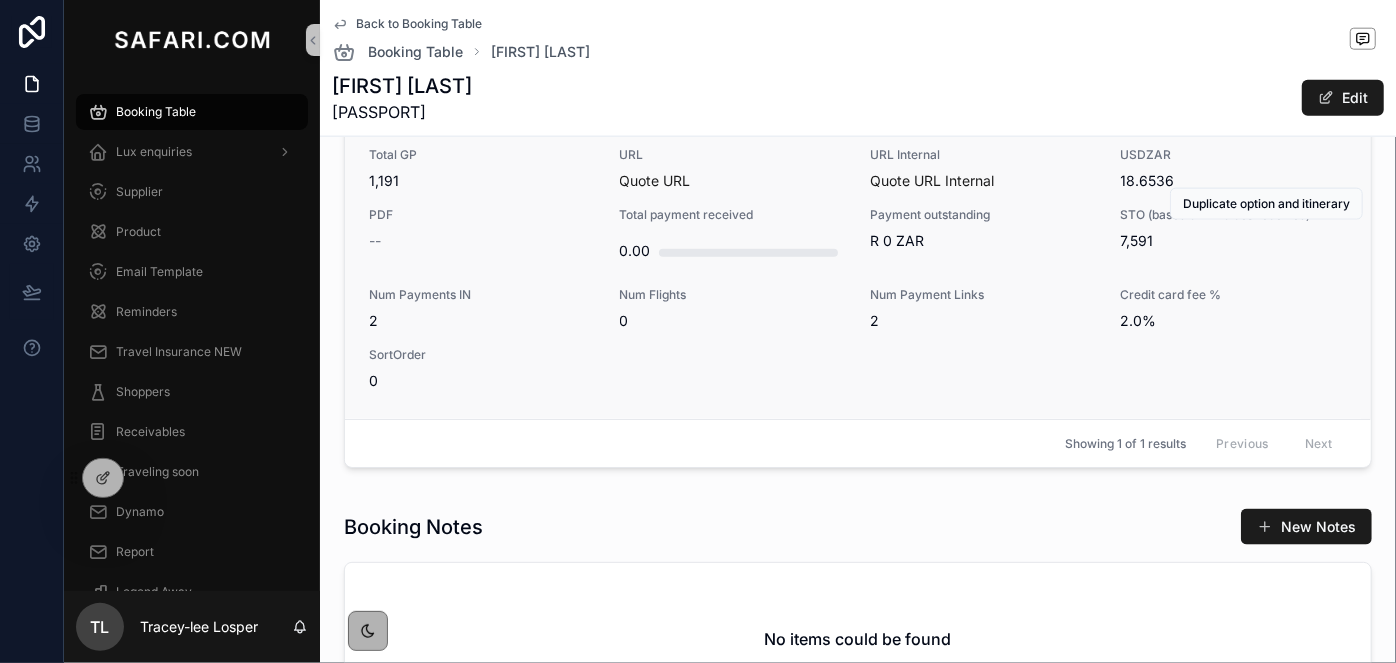 scroll, scrollTop: 1181, scrollLeft: 0, axis: vertical 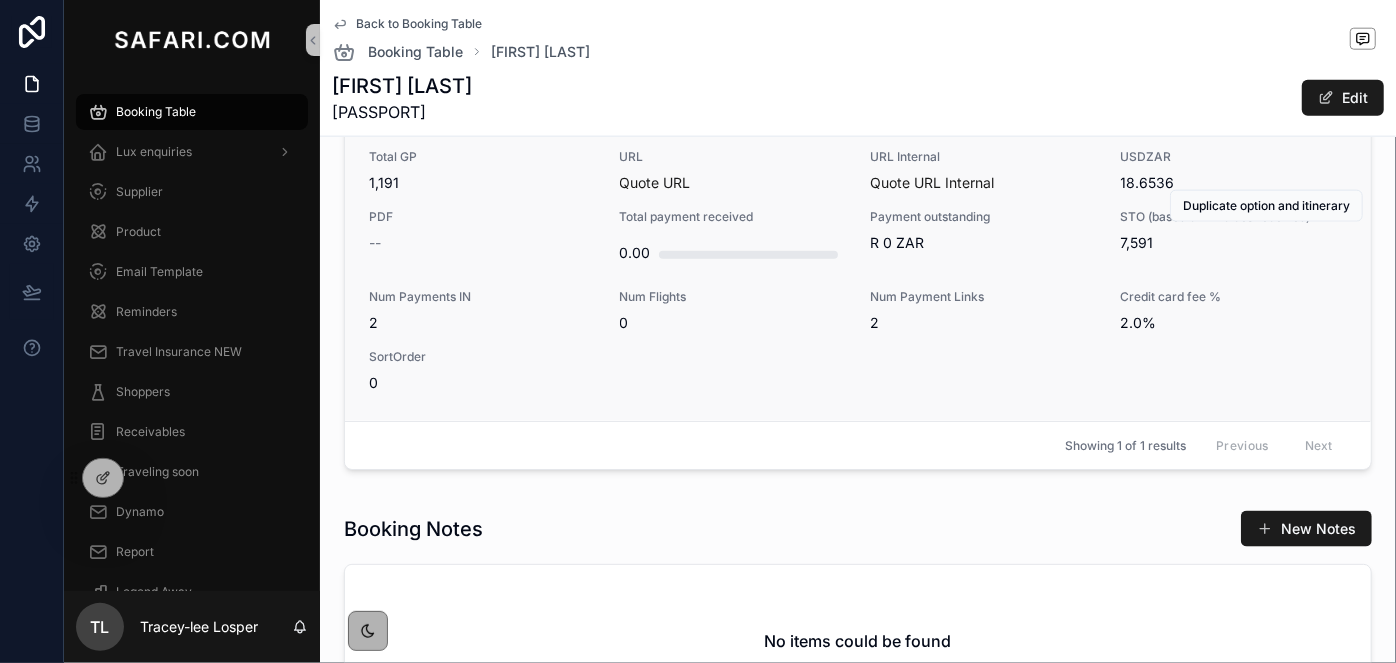 click on "0" at bounding box center [733, 323] 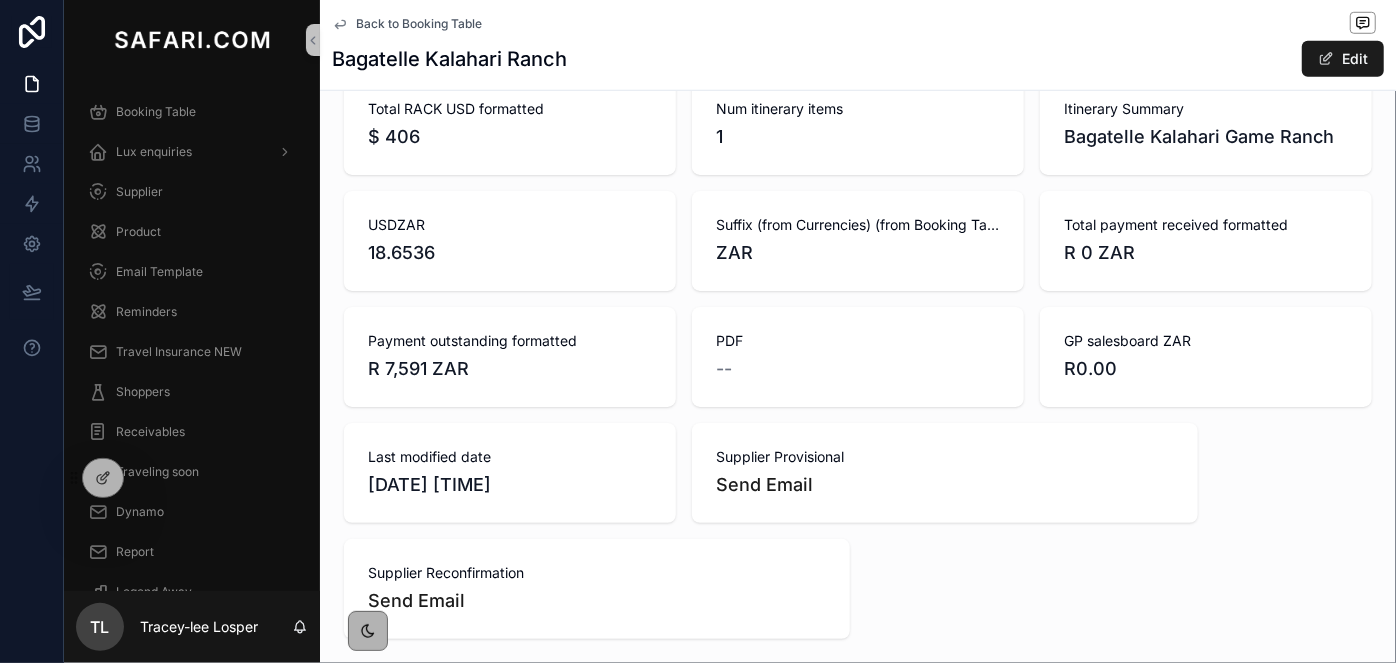 scroll, scrollTop: 454, scrollLeft: 0, axis: vertical 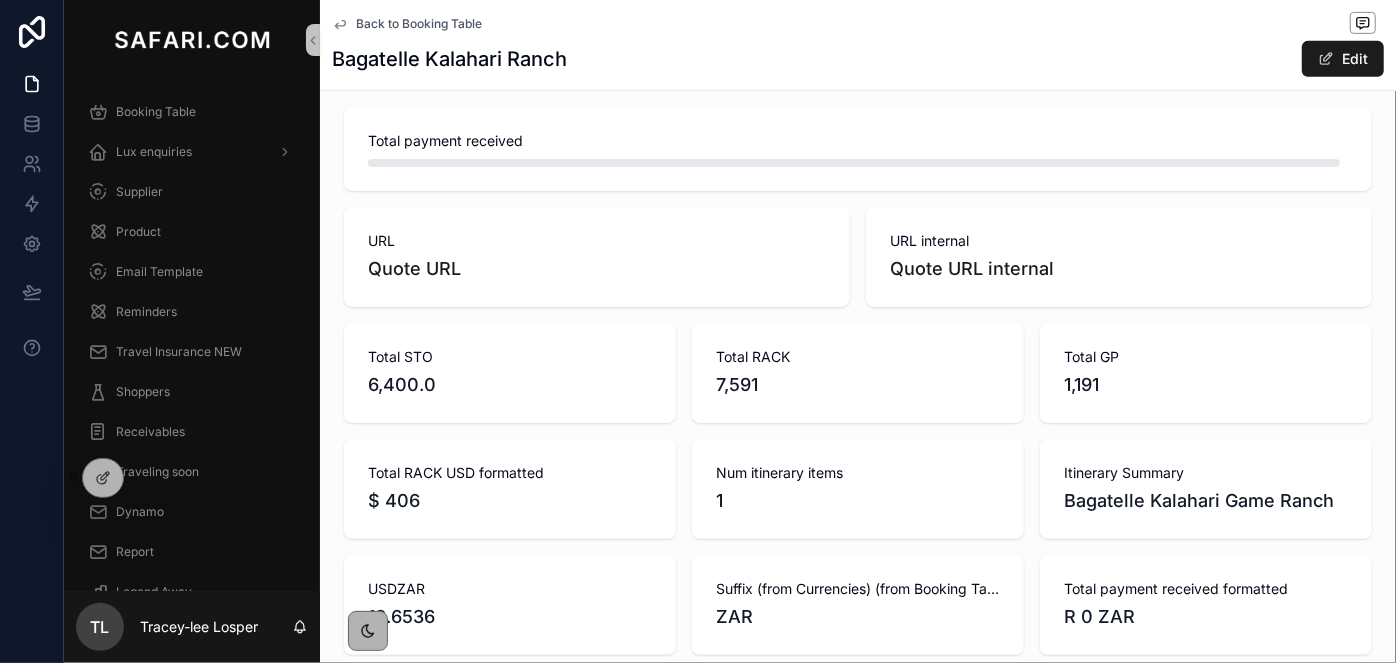 click on "Total RACK 7,591" at bounding box center (858, 373) 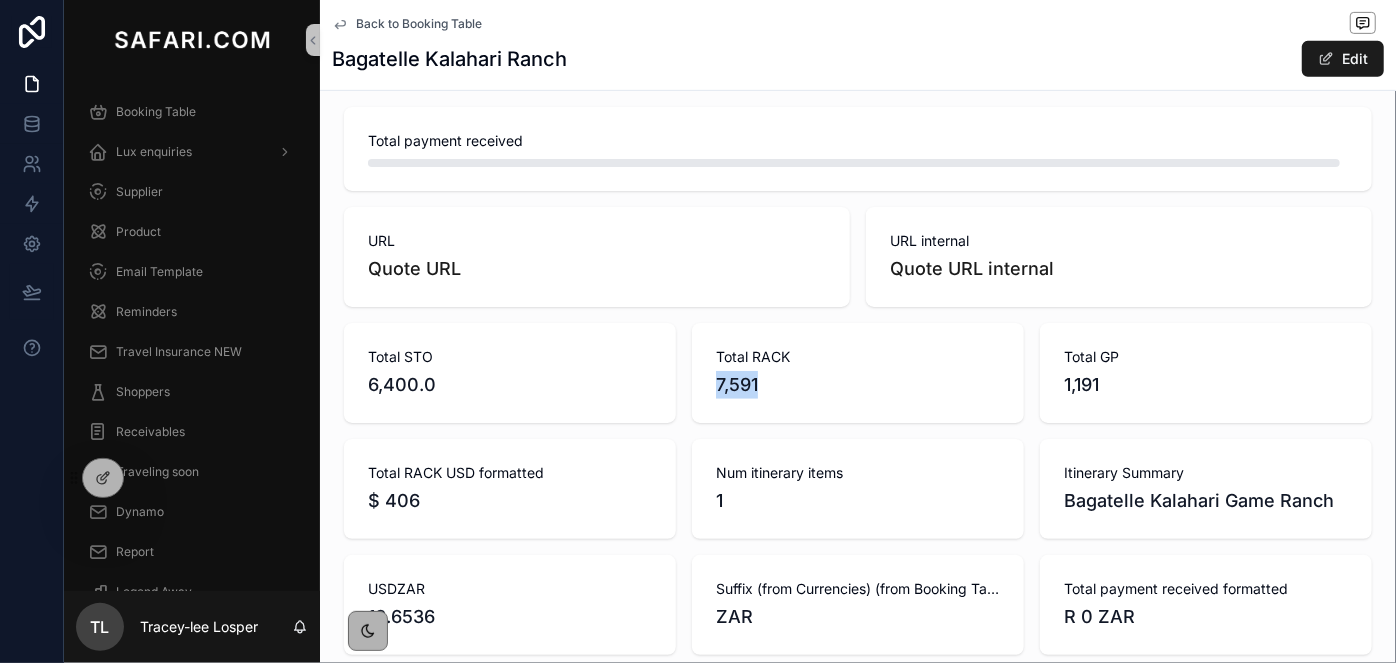 click on "Total RACK 7,591" at bounding box center (858, 373) 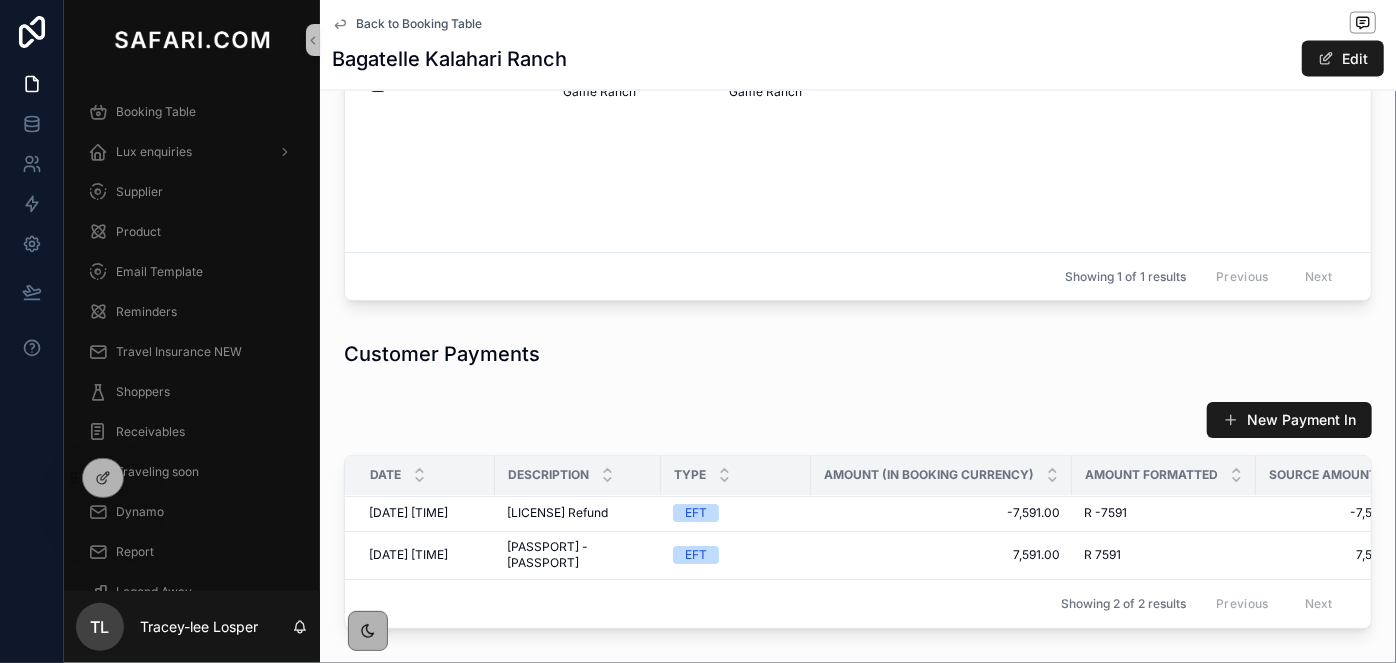 scroll, scrollTop: 1909, scrollLeft: 0, axis: vertical 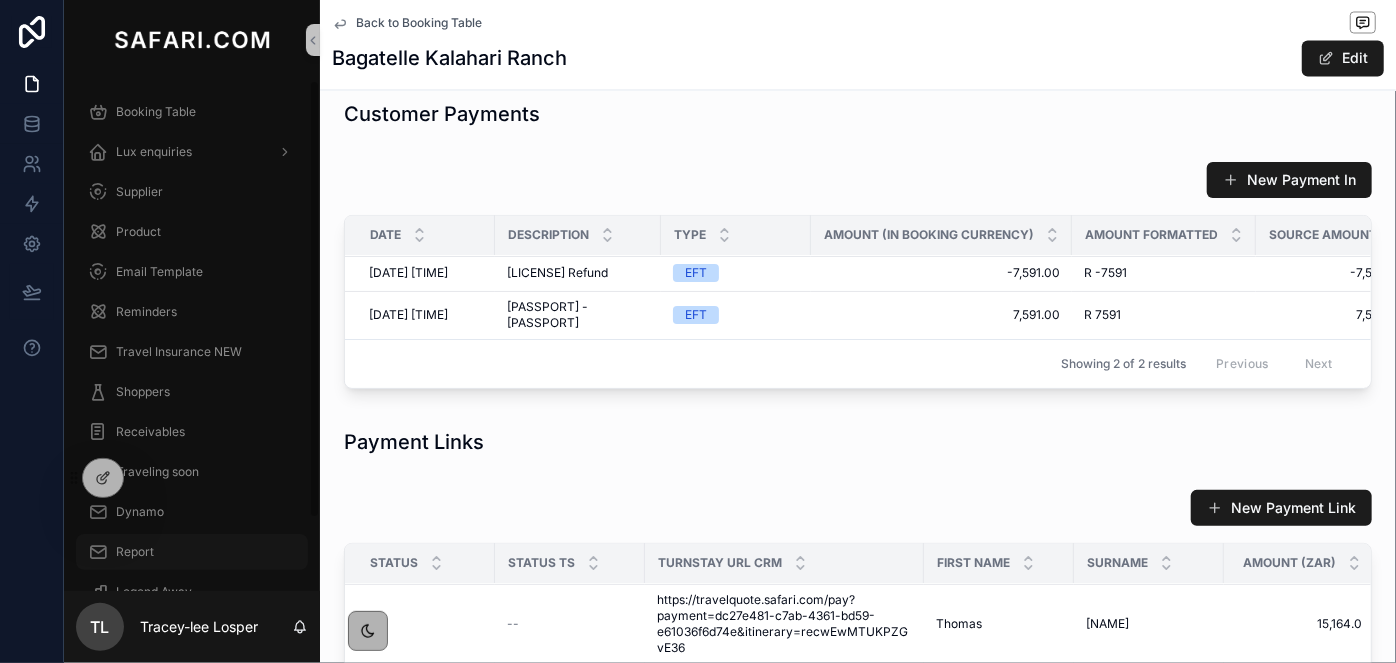click on "Report" at bounding box center (192, 552) 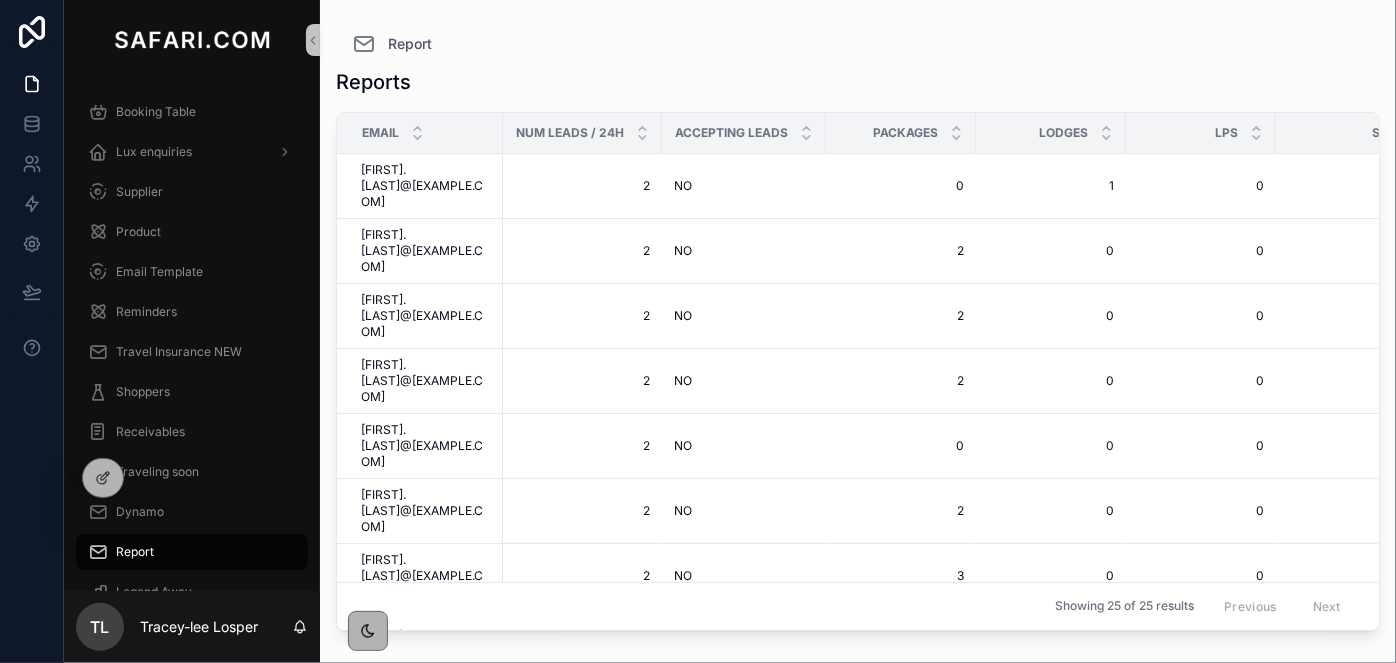 scroll, scrollTop: 0, scrollLeft: 0, axis: both 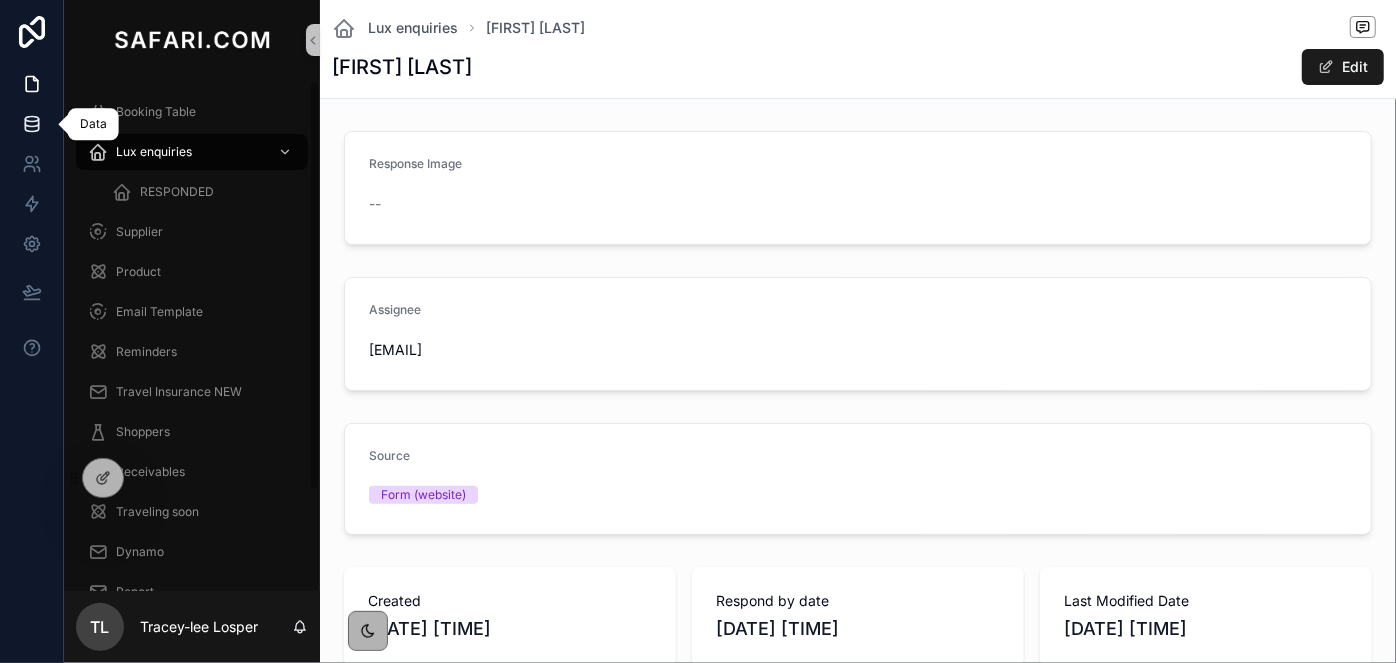 click 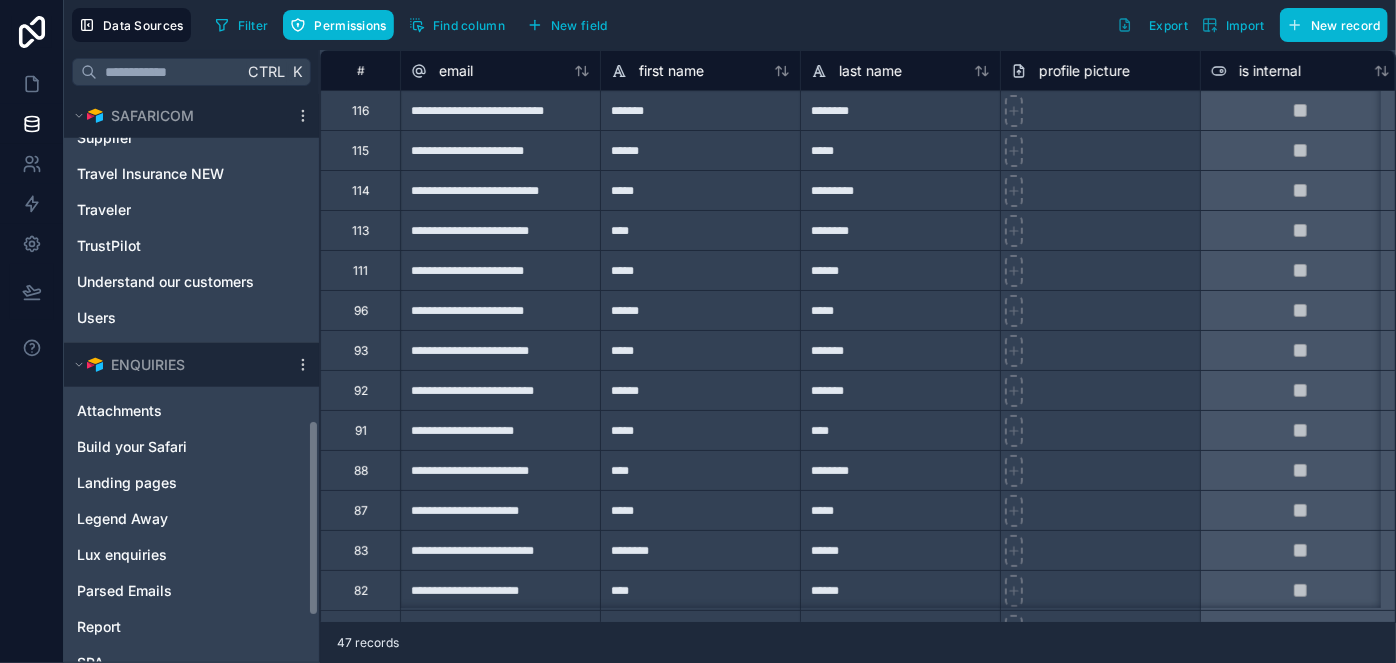 scroll, scrollTop: 1077, scrollLeft: 0, axis: vertical 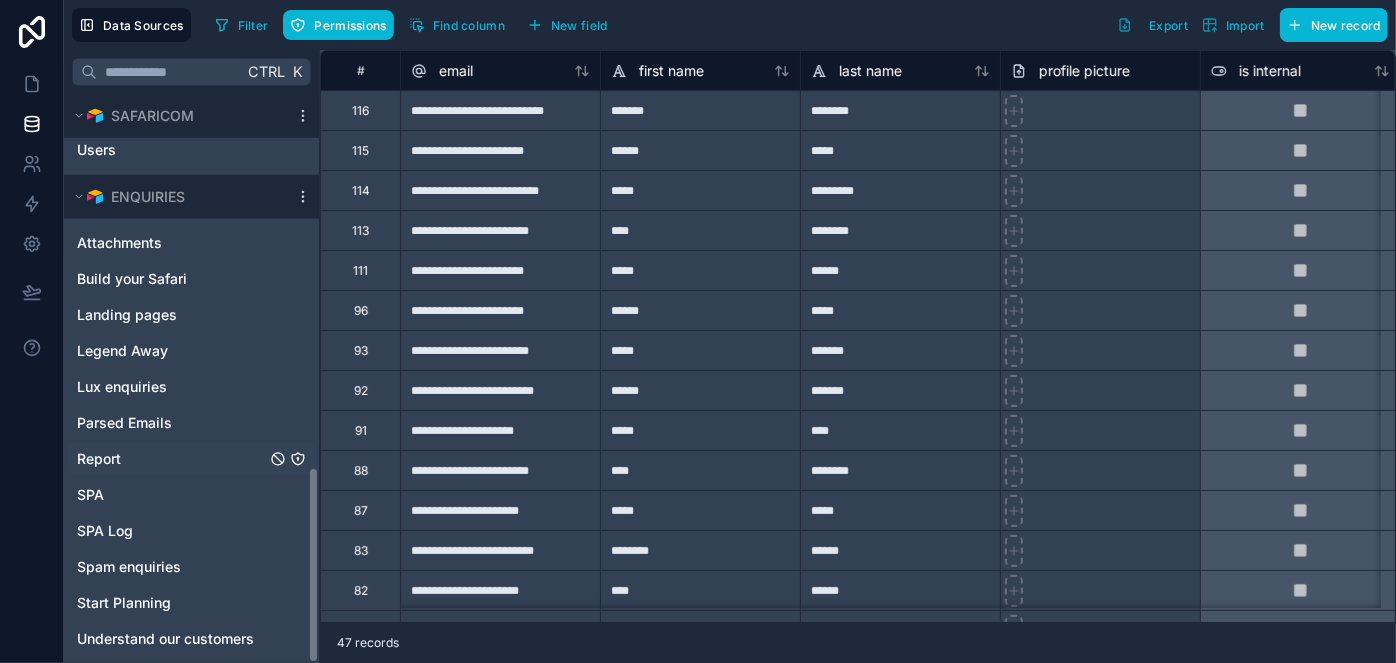 click on "Report" at bounding box center (191, 459) 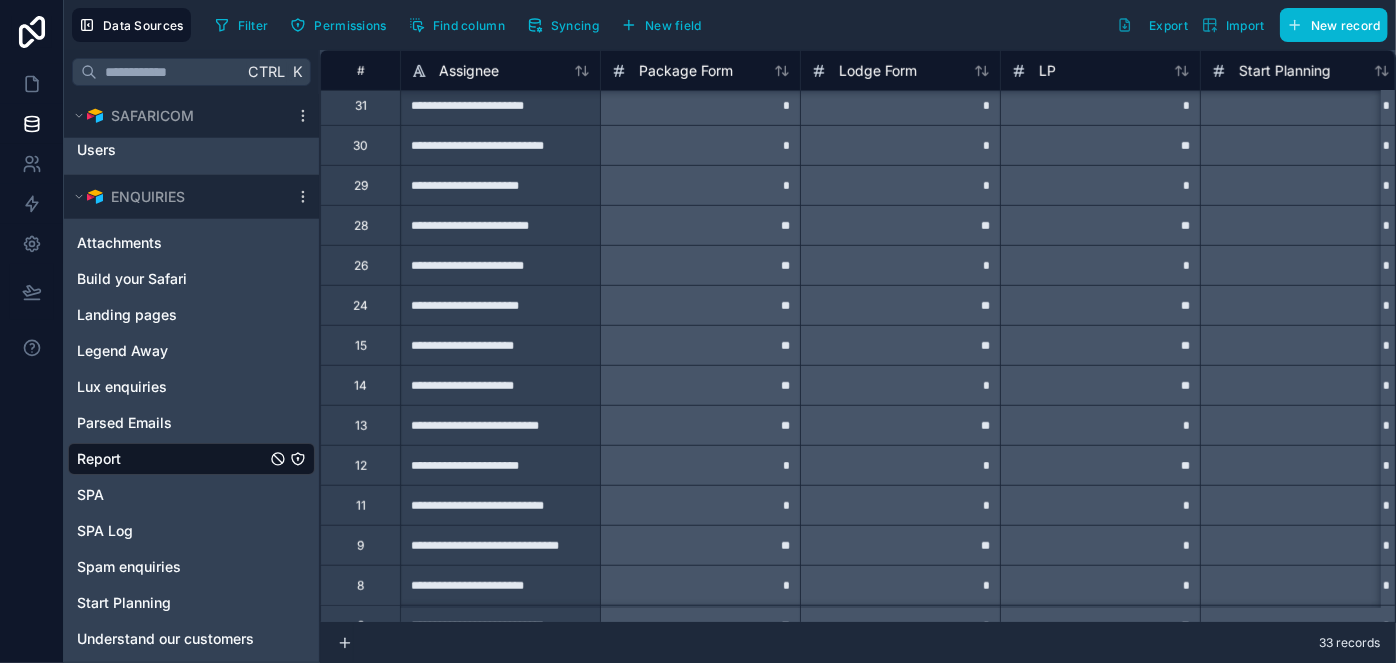 scroll, scrollTop: 801, scrollLeft: 0, axis: vertical 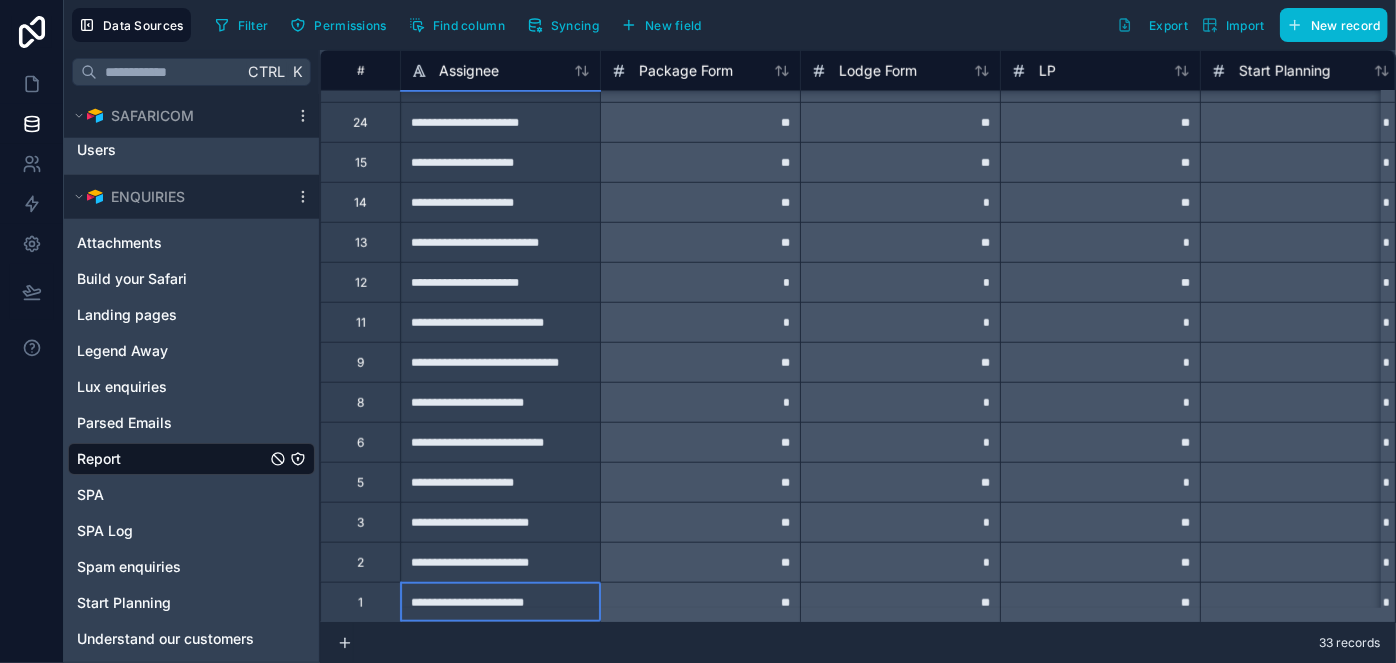 click on "**********" at bounding box center (500, 602) 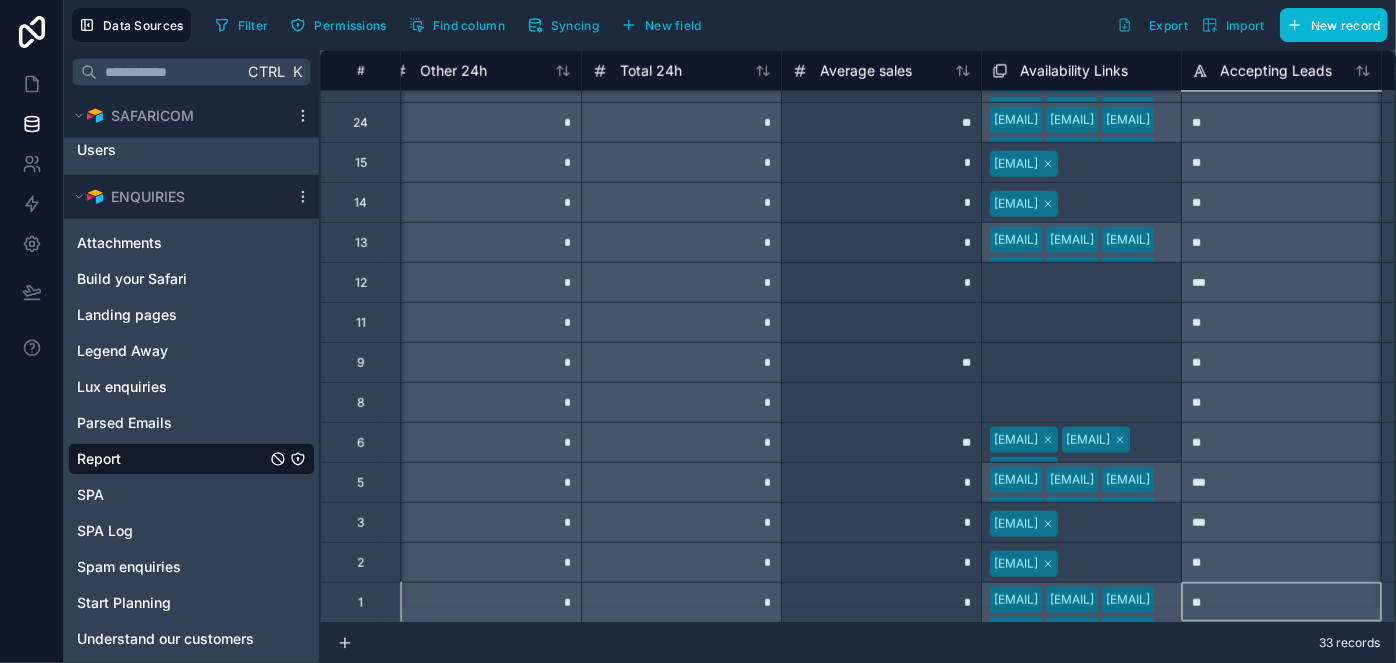 scroll, scrollTop: 801, scrollLeft: 3619, axis: both 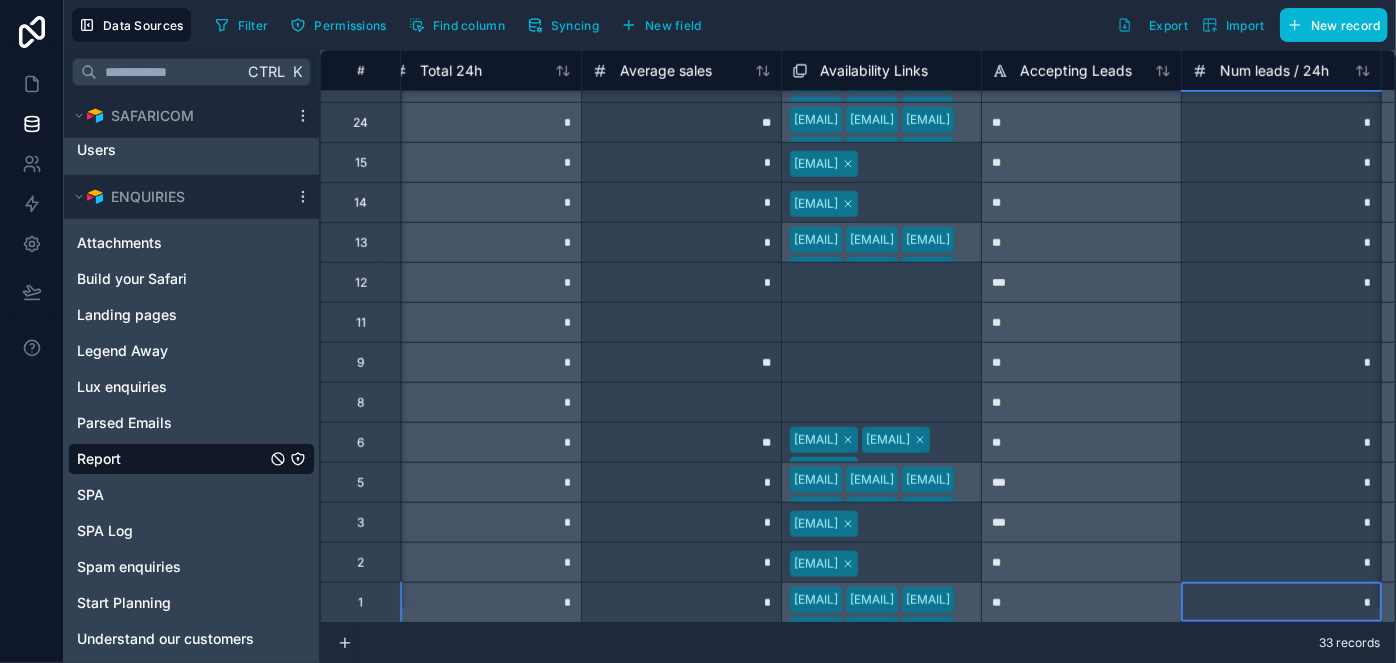 type on "*" 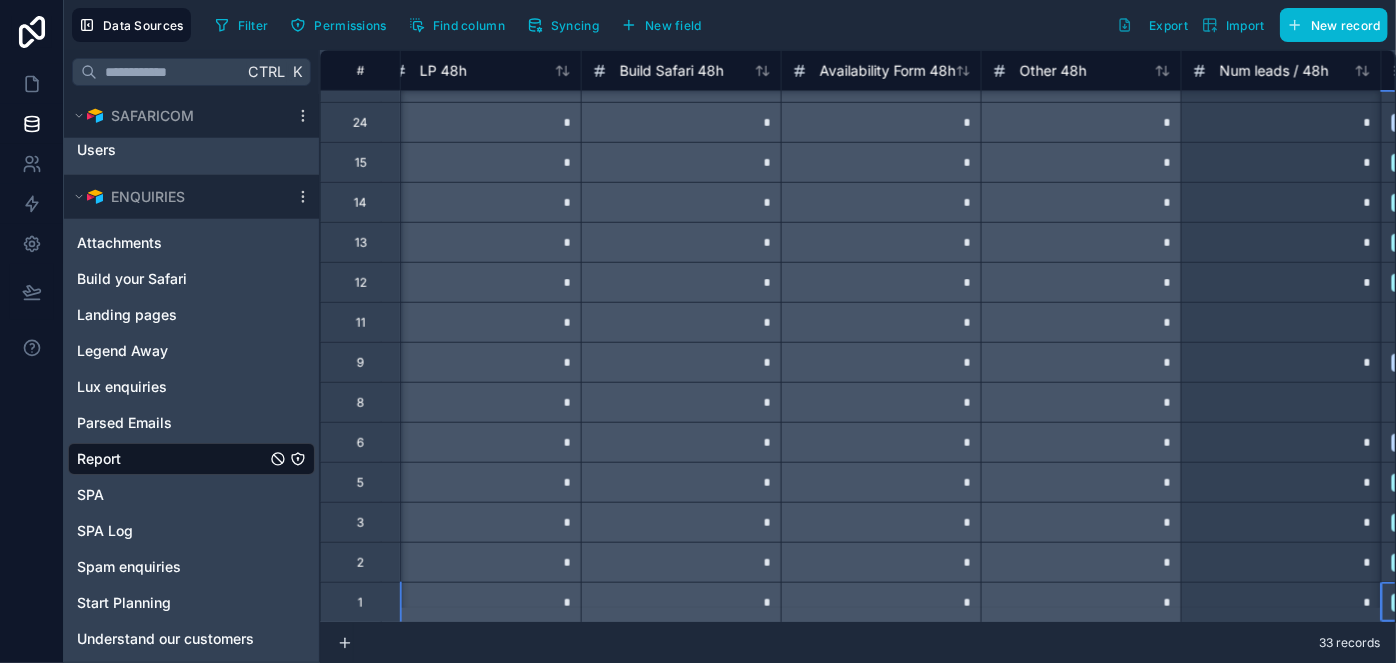 scroll, scrollTop: 801, scrollLeft: 5419, axis: both 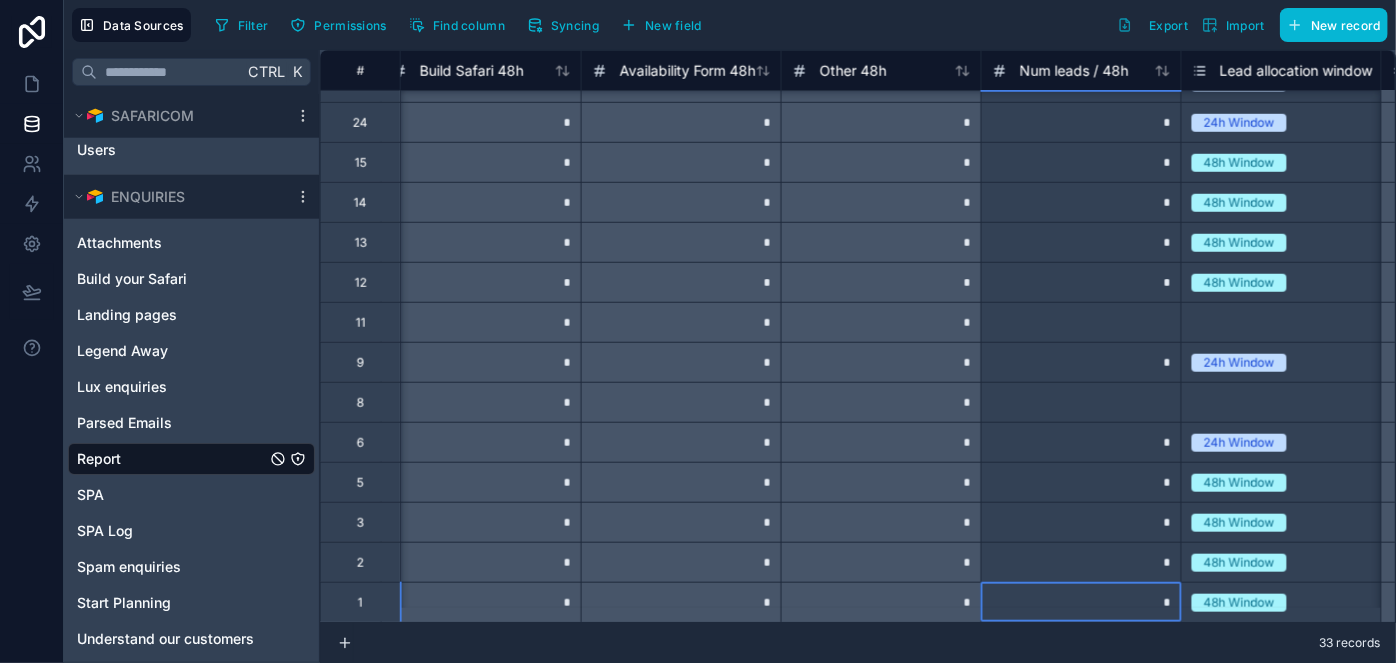 type on "*" 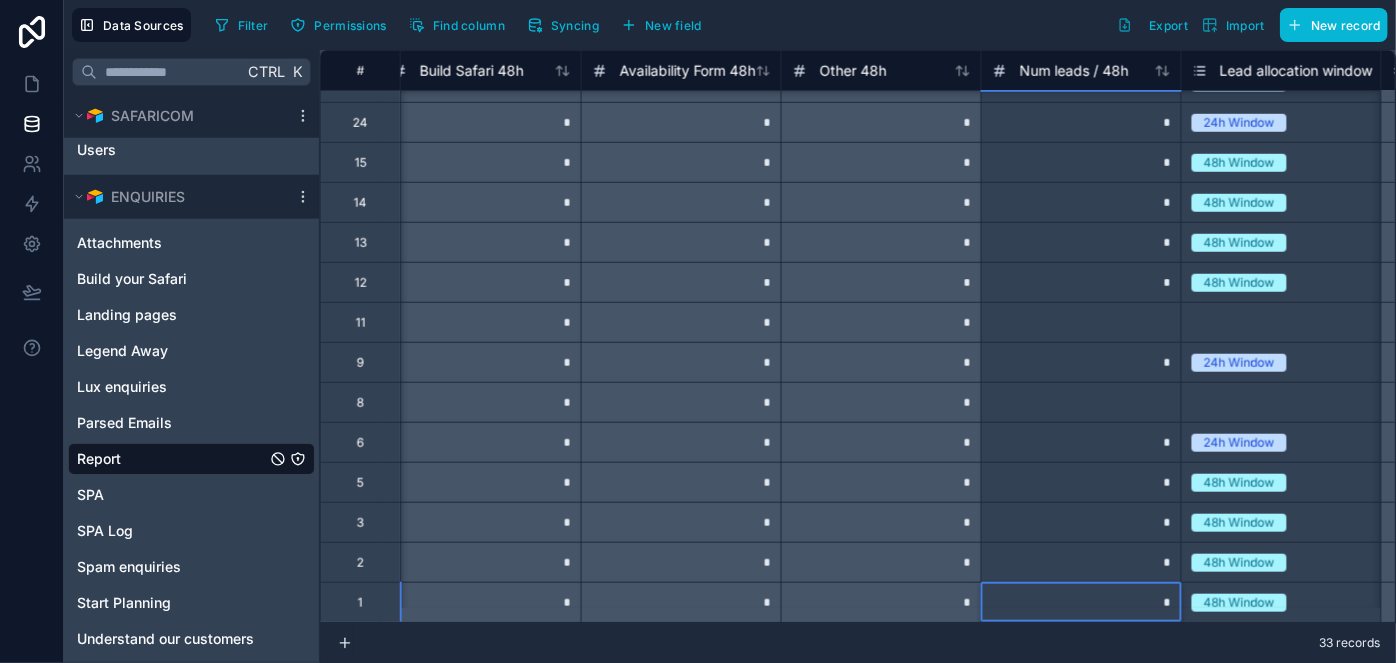 click on "*" at bounding box center (1081, 562) 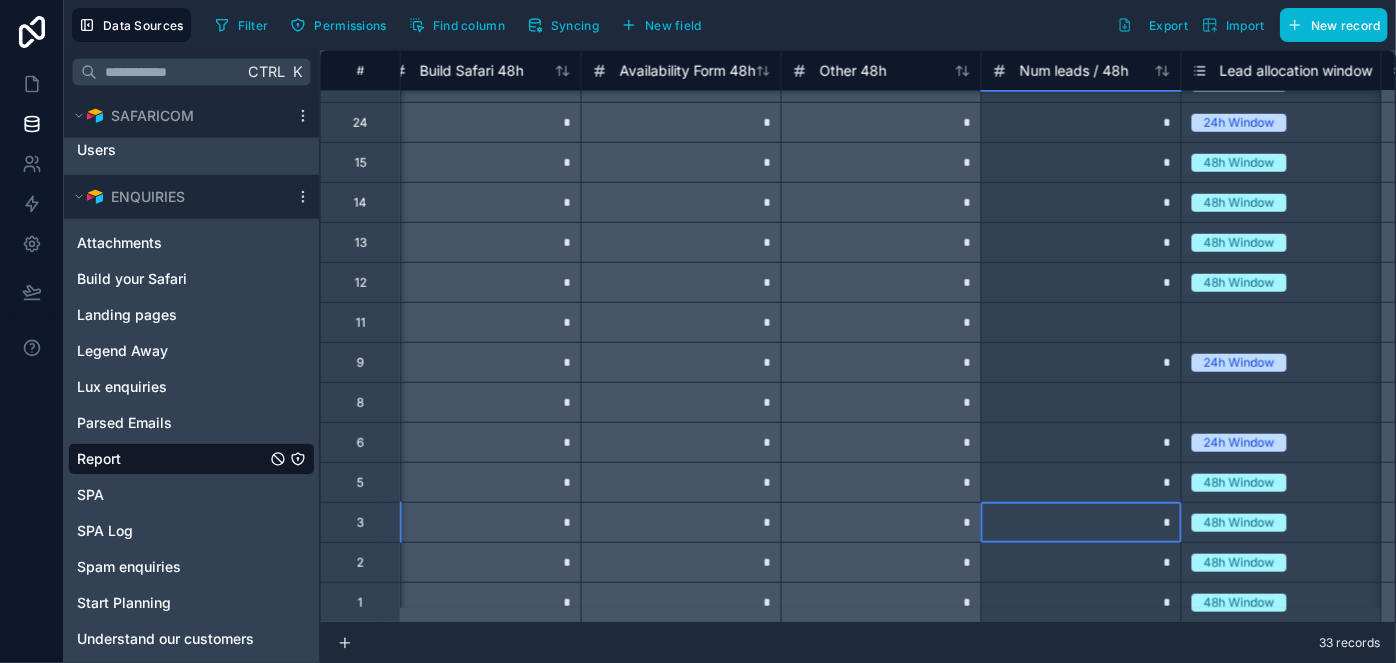 click on "*" at bounding box center [1081, 522] 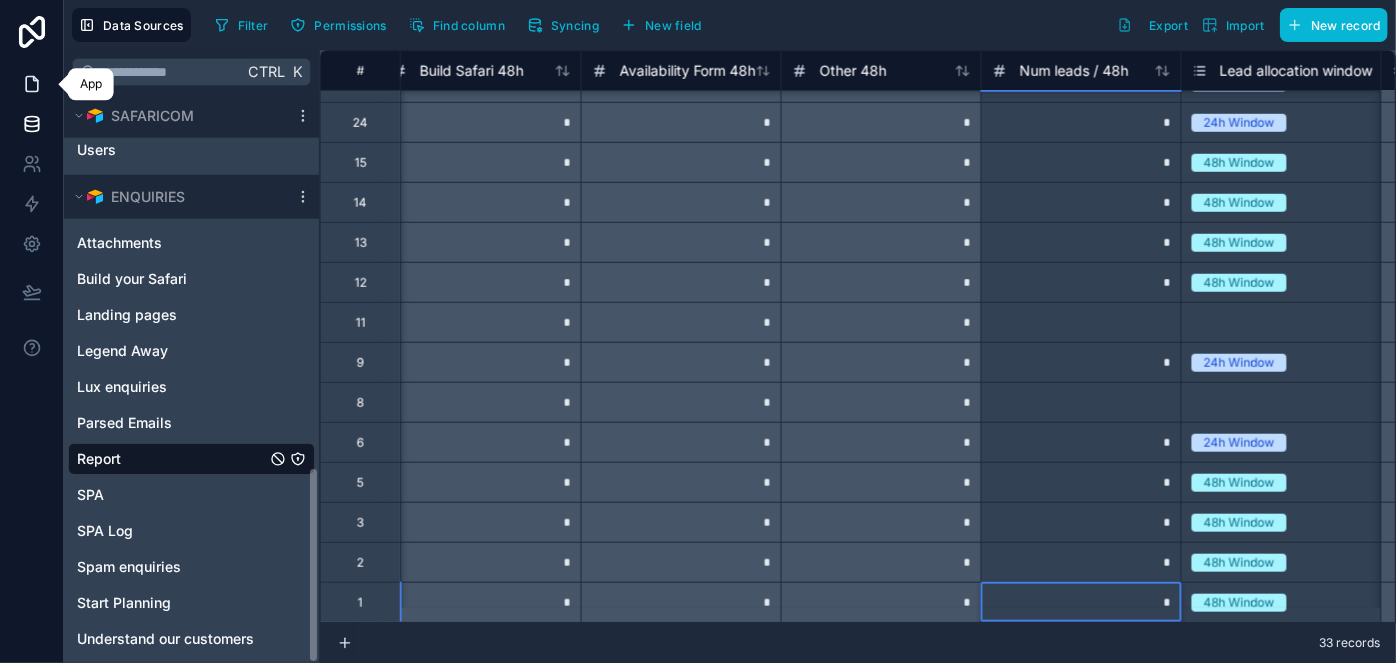 click at bounding box center [31, 84] 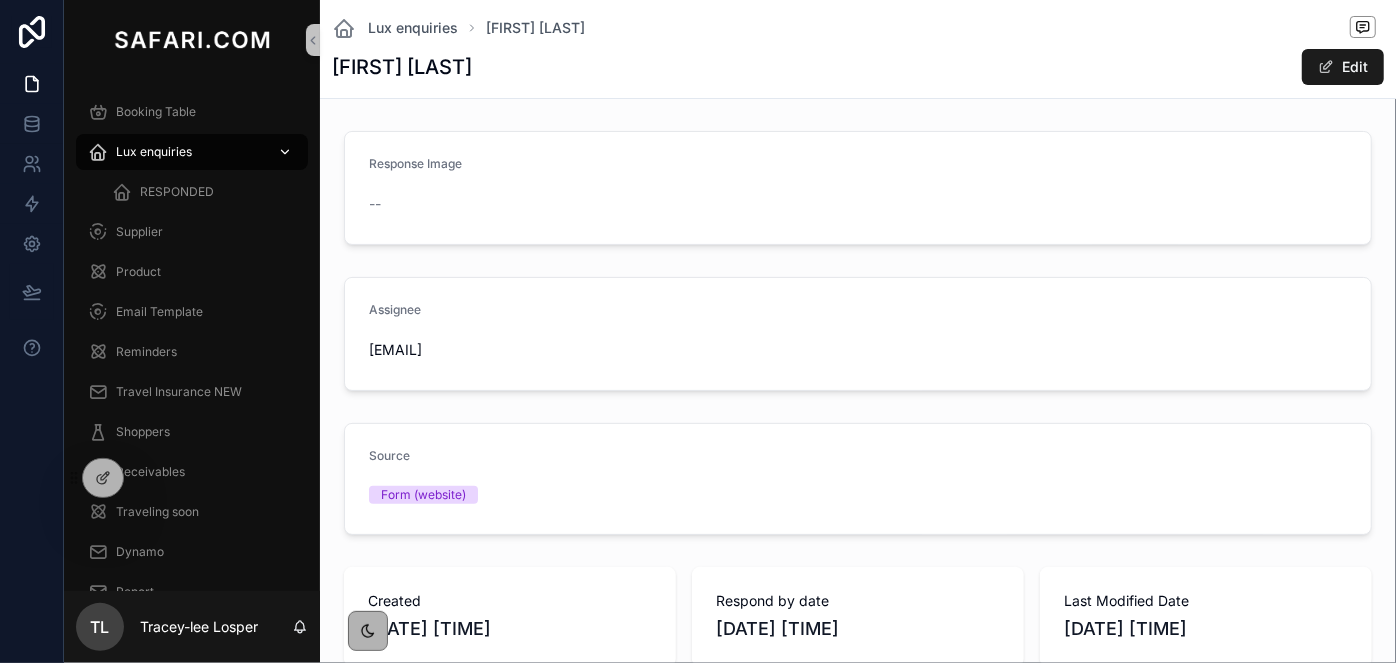 click on "Lux enquiries" at bounding box center (154, 152) 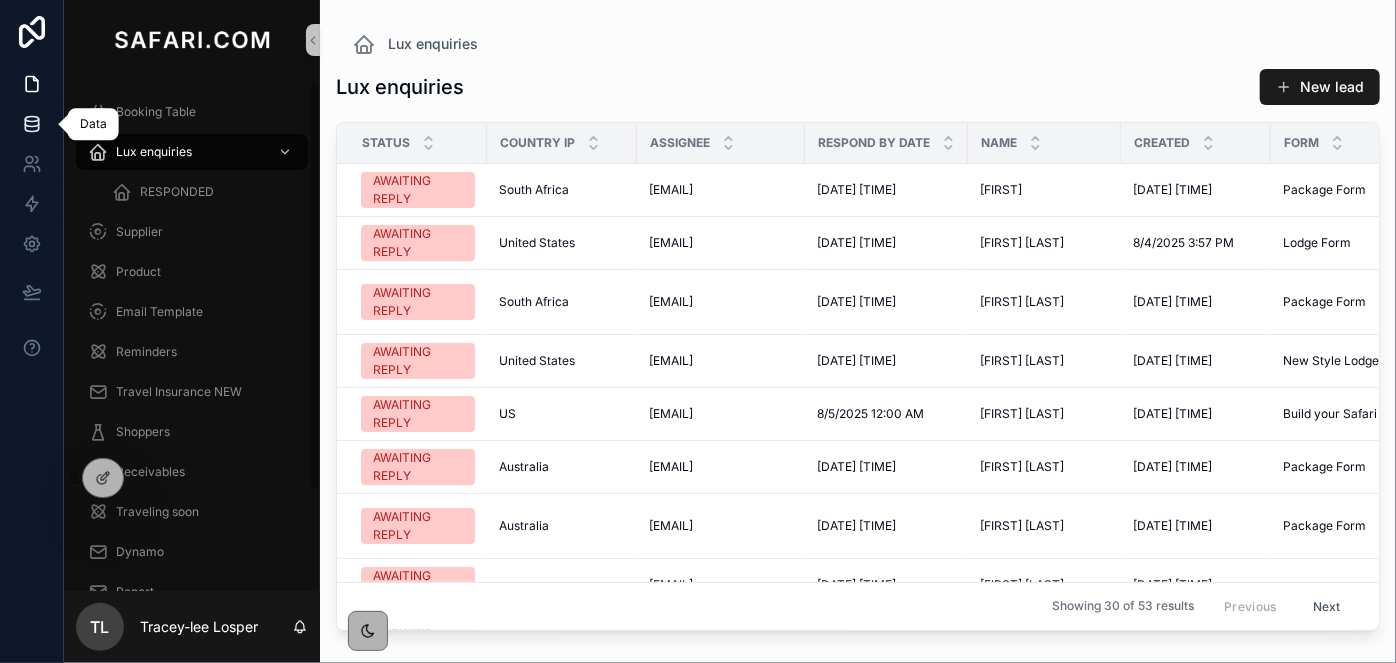 click 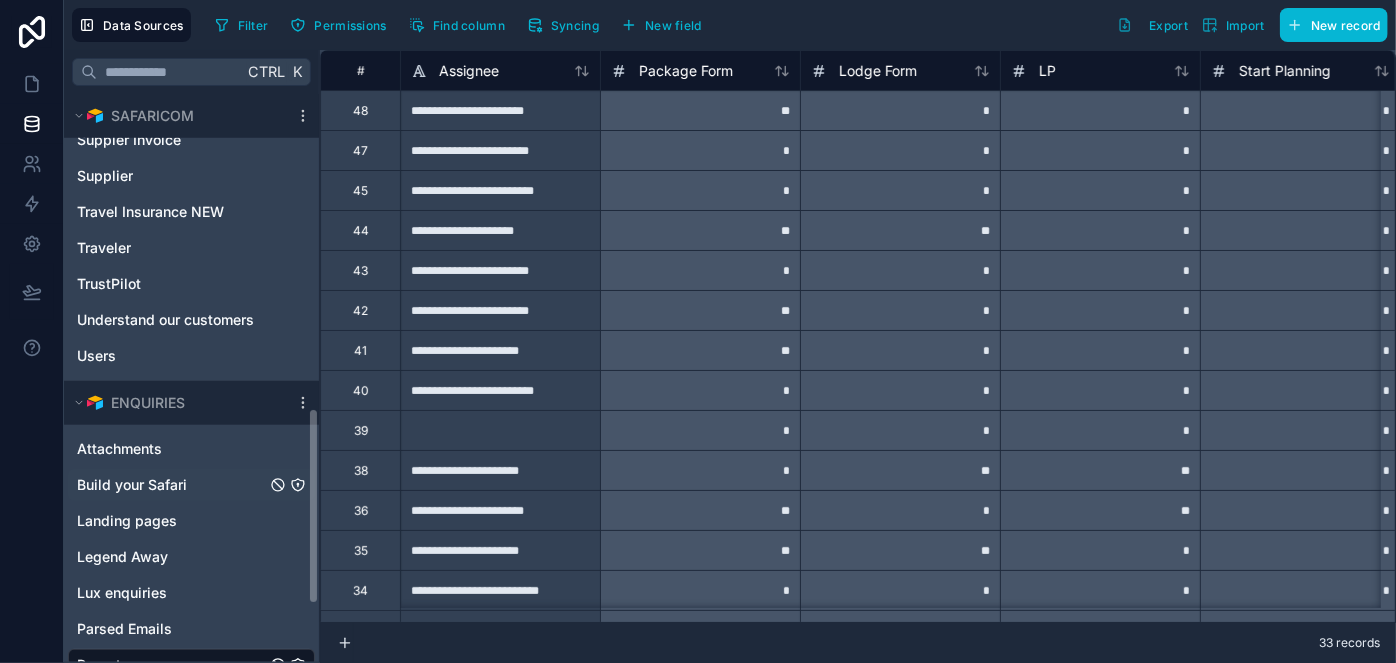 scroll, scrollTop: 909, scrollLeft: 0, axis: vertical 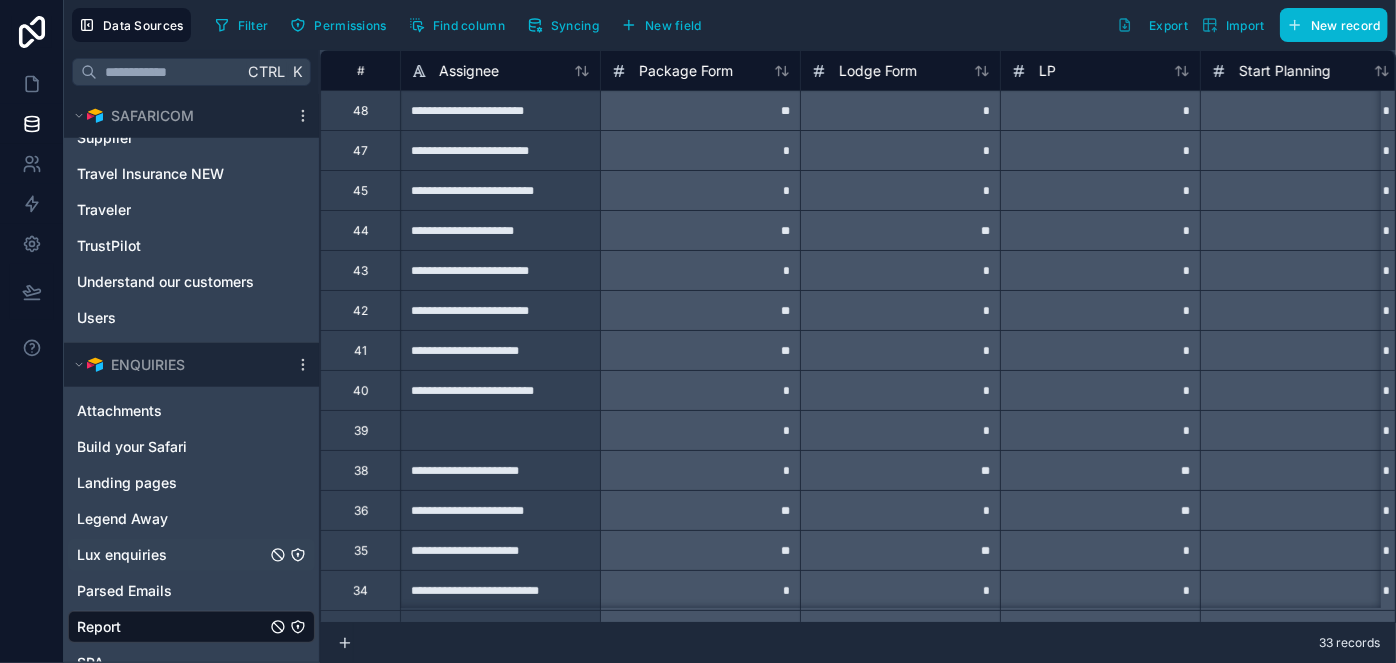 click on "Lux enquiries" at bounding box center (122, 555) 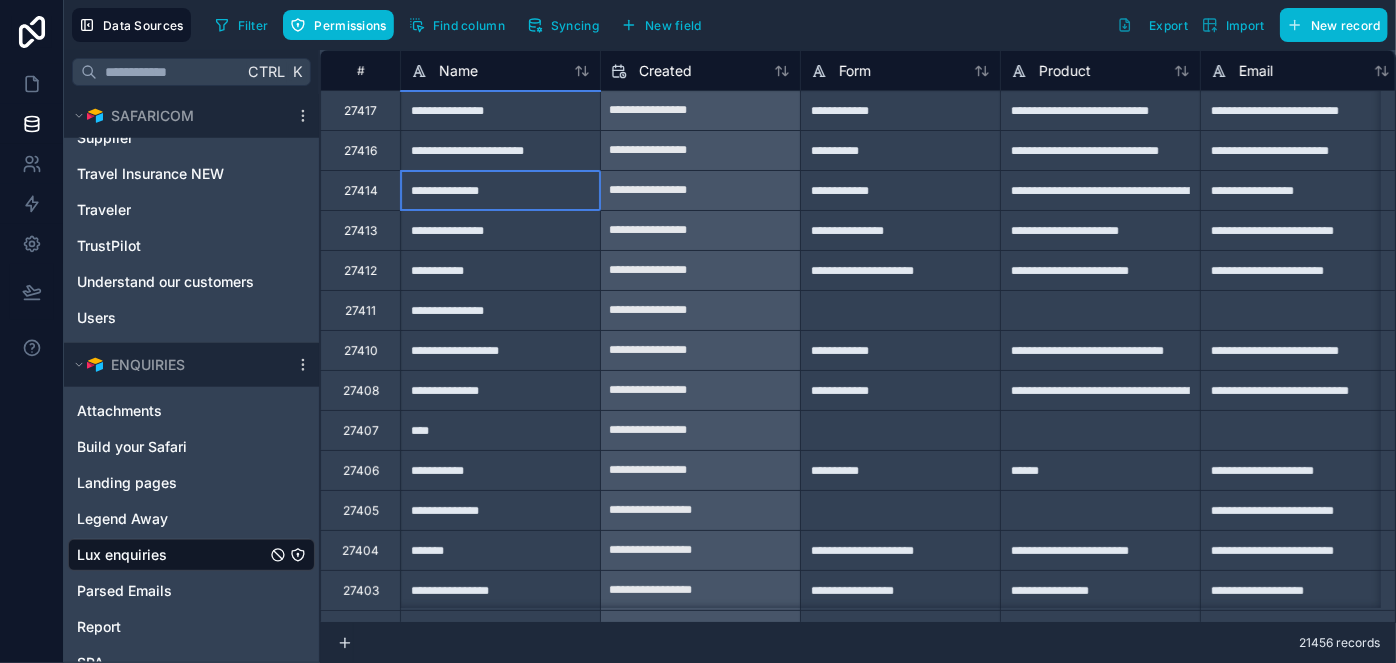 click on "**********" at bounding box center [500, 190] 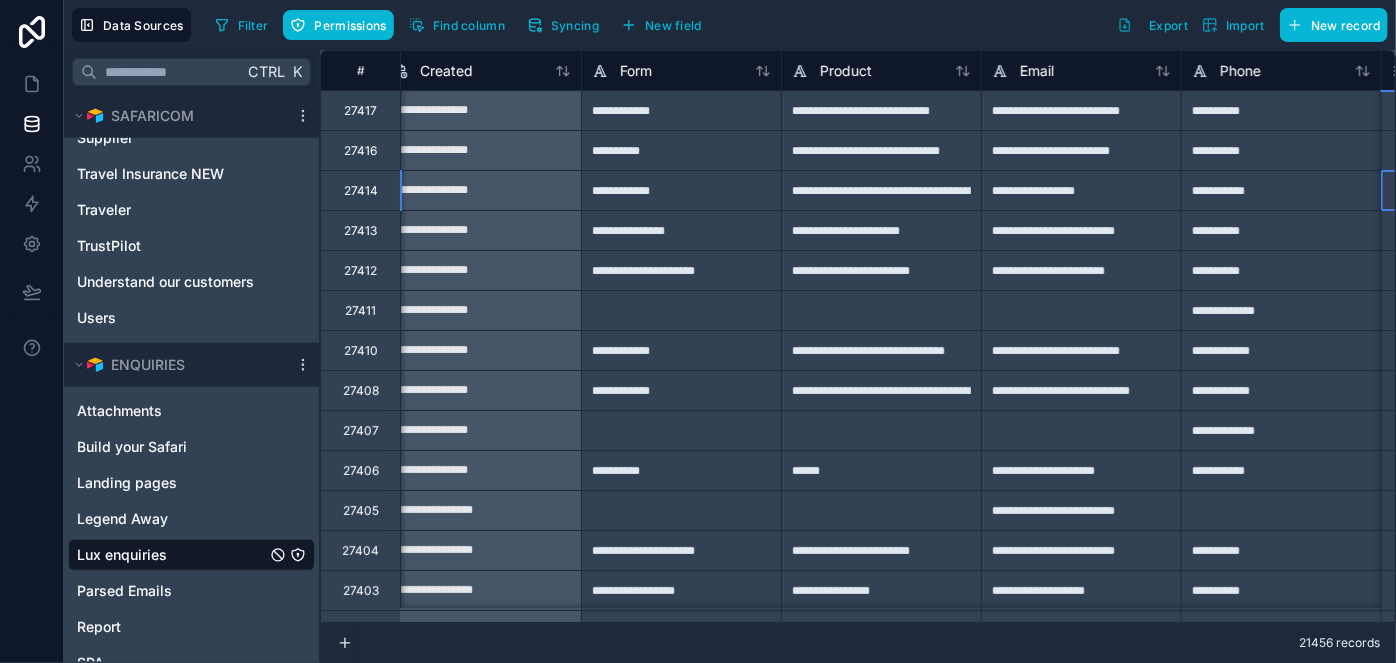 type on "**********" 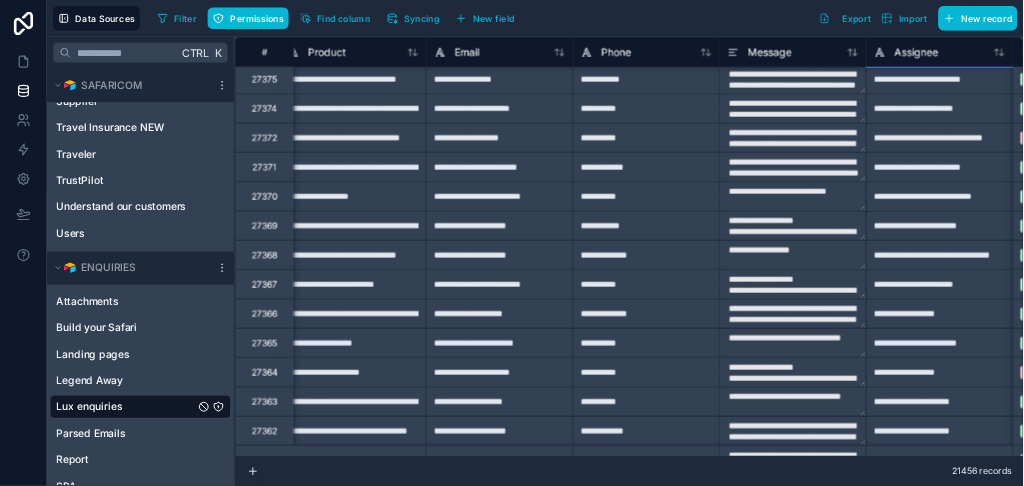 scroll, scrollTop: 1454, scrollLeft: 619, axis: both 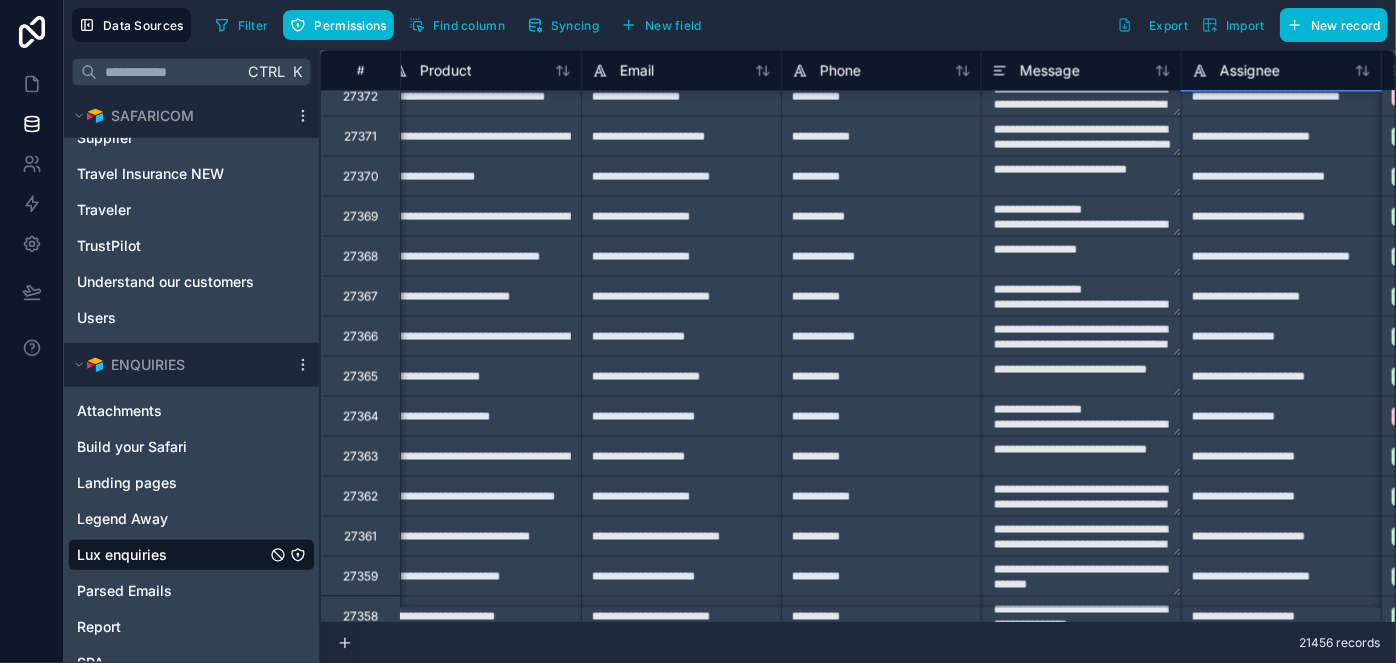 type on "**********" 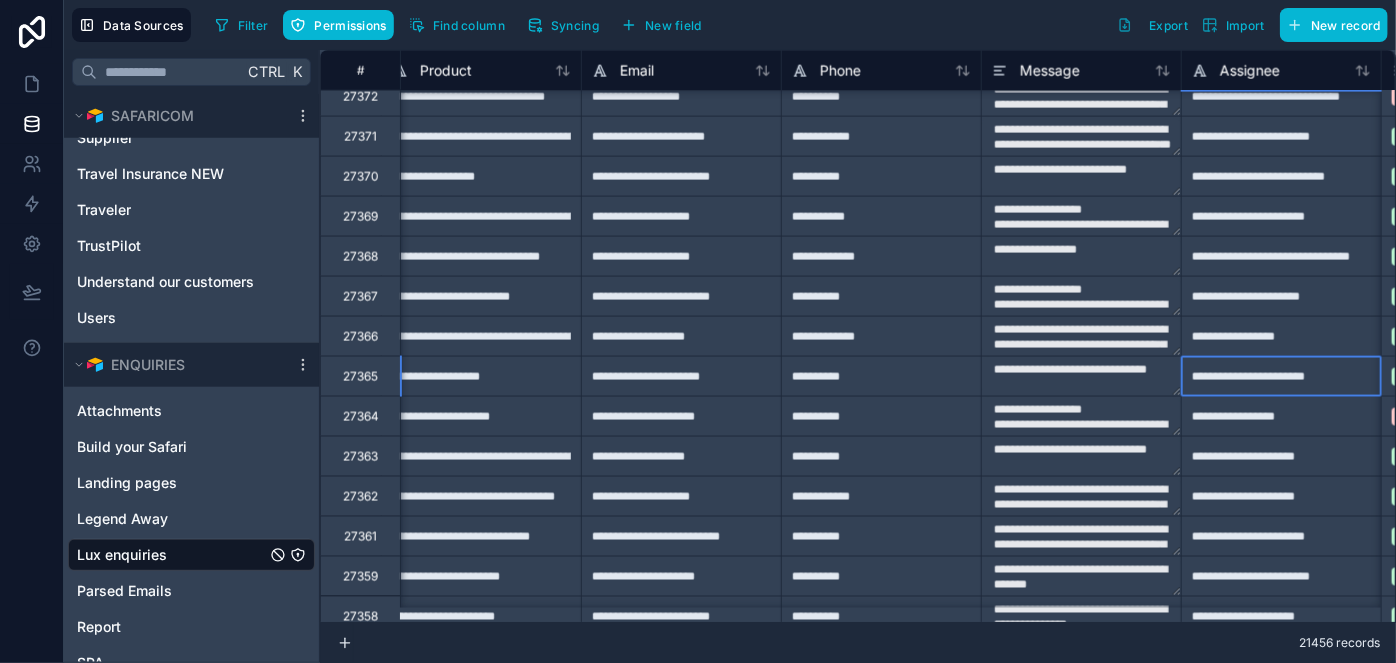click on "**********" at bounding box center [1281, 376] 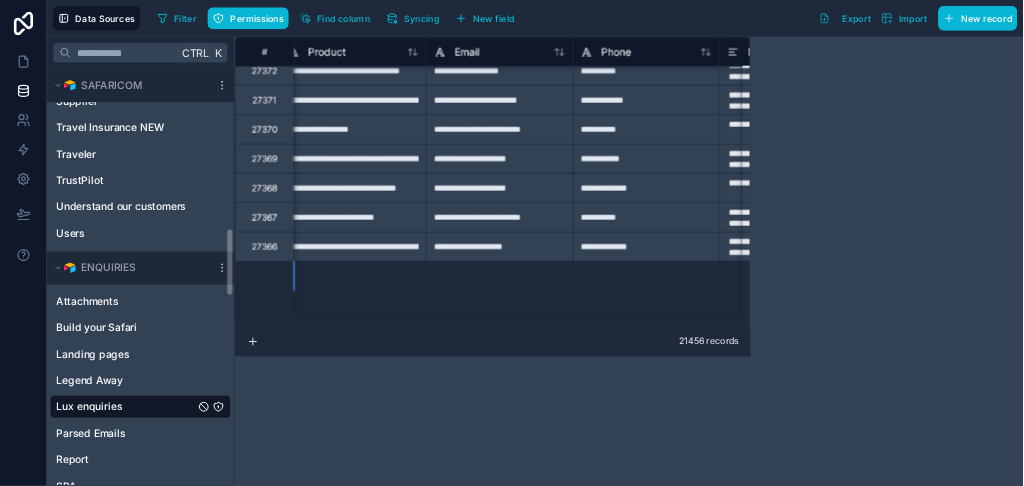 scroll, scrollTop: 908, scrollLeft: 0, axis: vertical 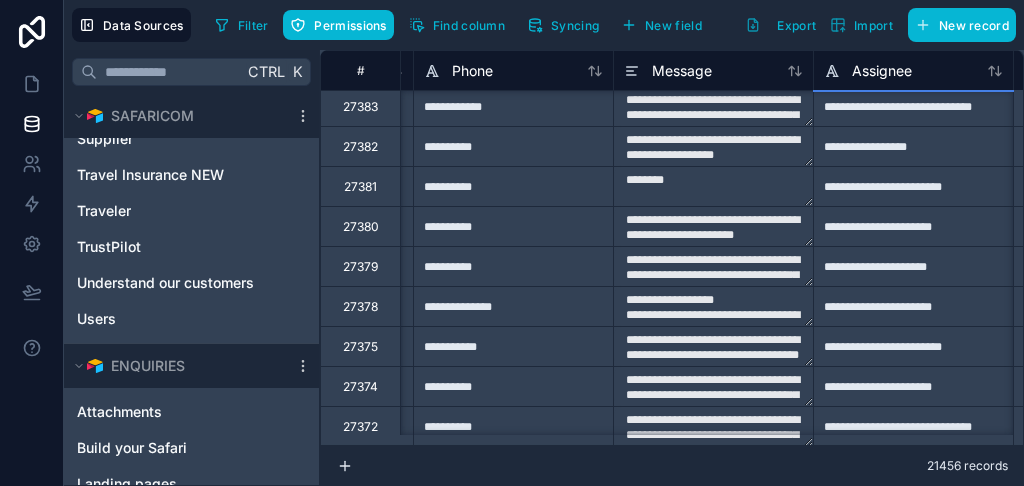 type on "**********" 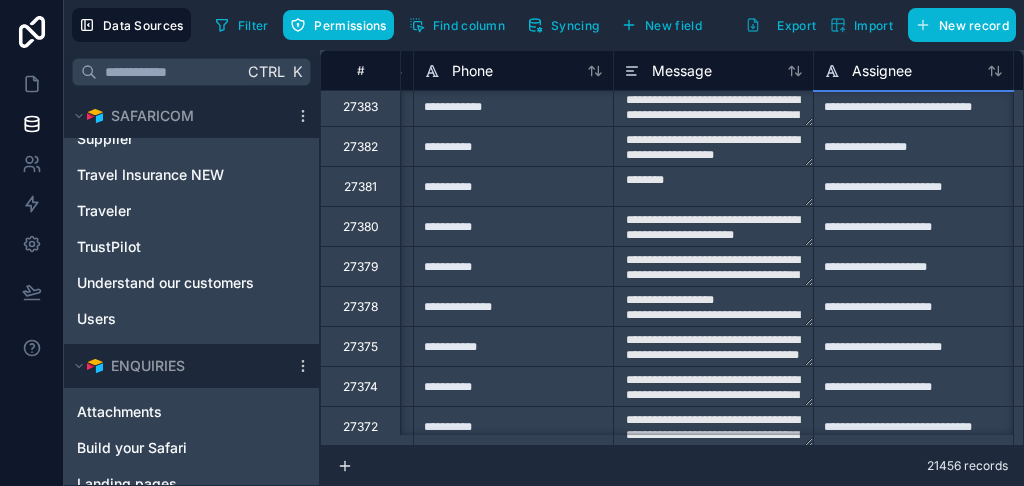 type on "**********" 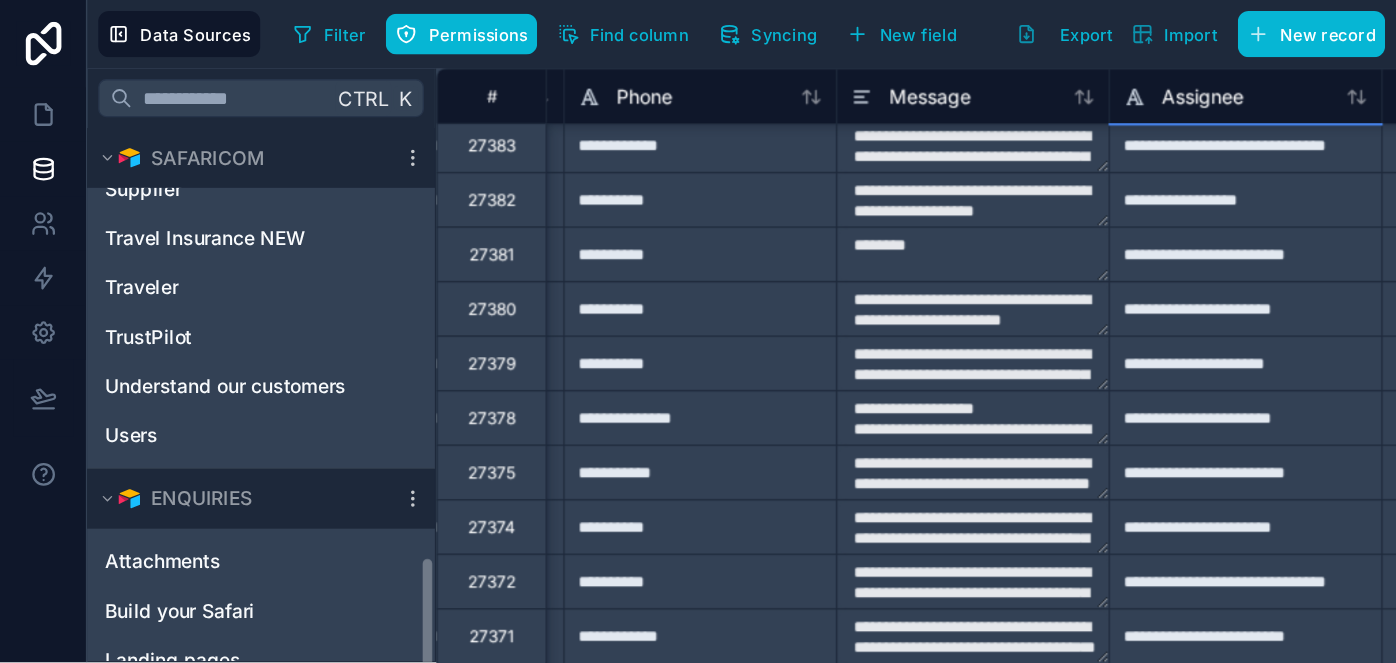 scroll, scrollTop: 909, scrollLeft: 0, axis: vertical 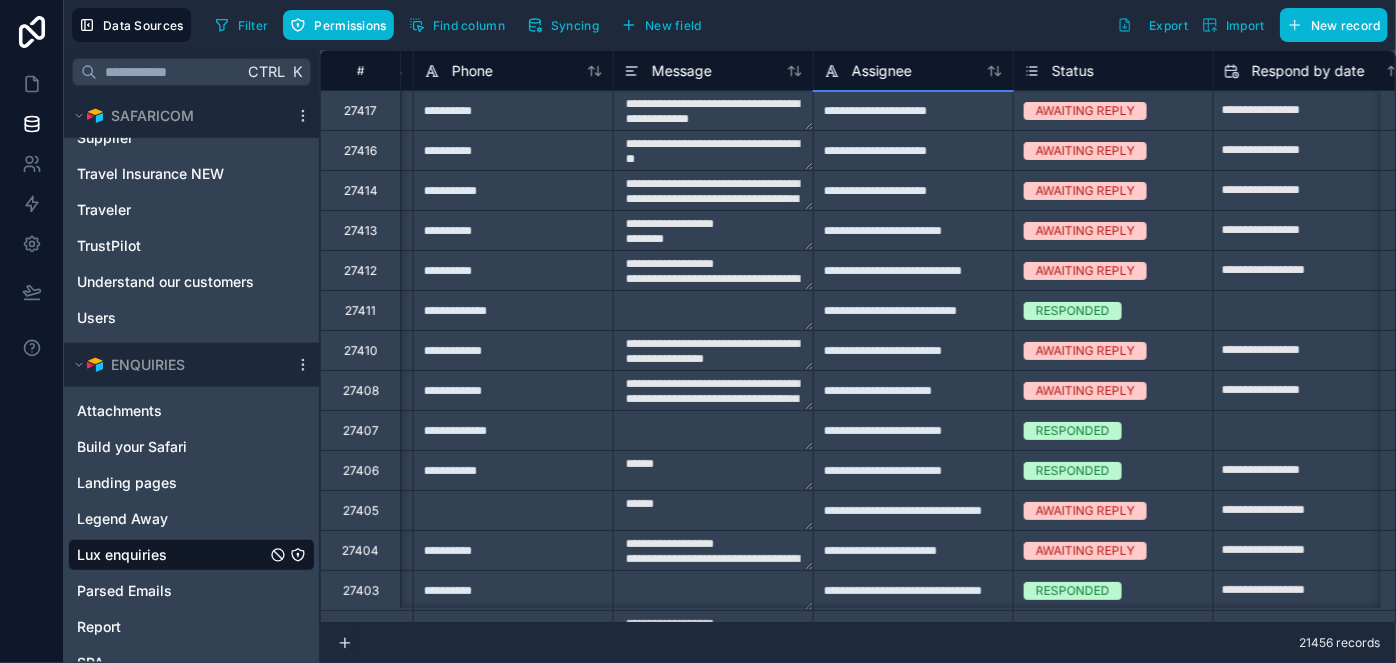 type on "**********" 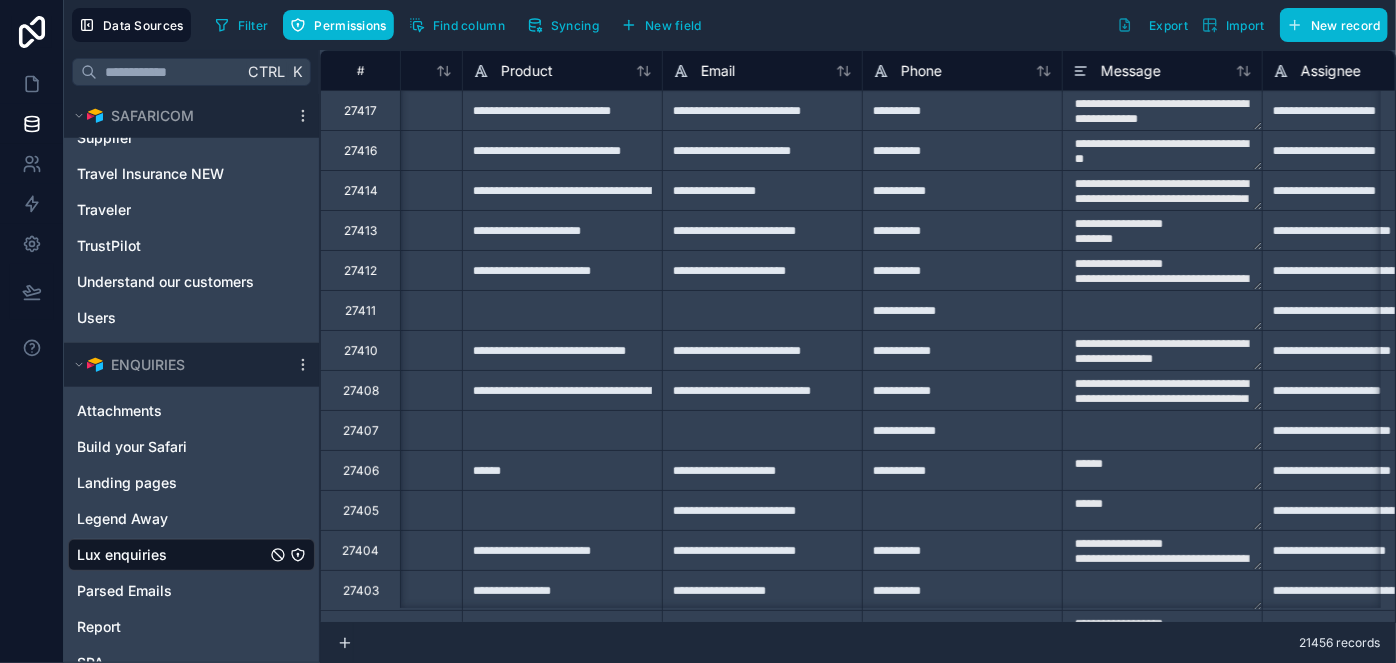 scroll, scrollTop: 0, scrollLeft: 564, axis: horizontal 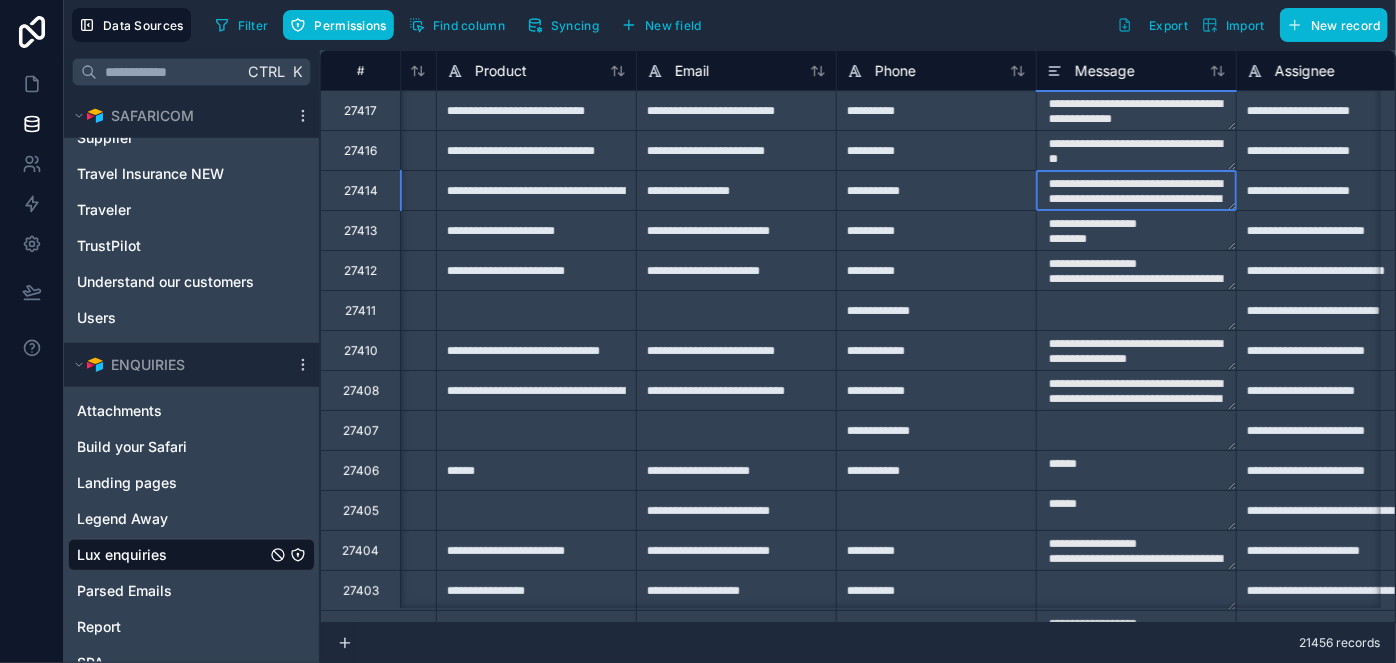 click on "**********" at bounding box center (1136, 190) 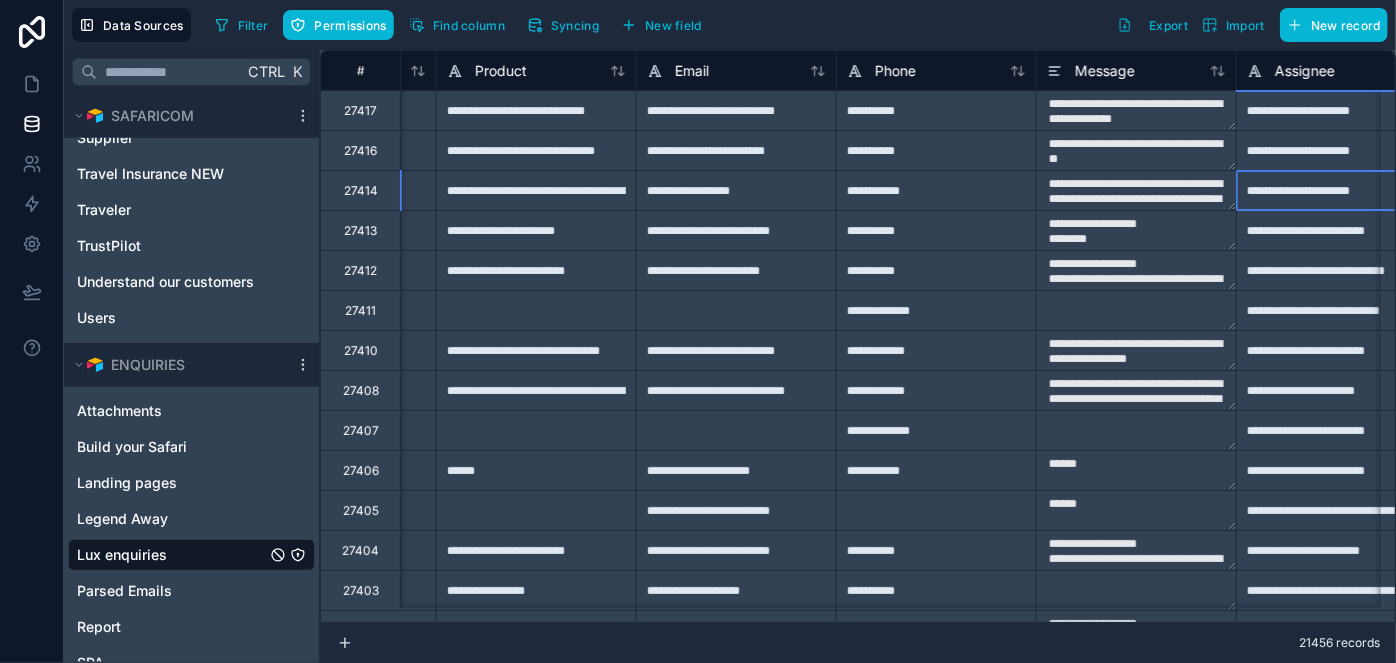 scroll, scrollTop: 0, scrollLeft: 619, axis: horizontal 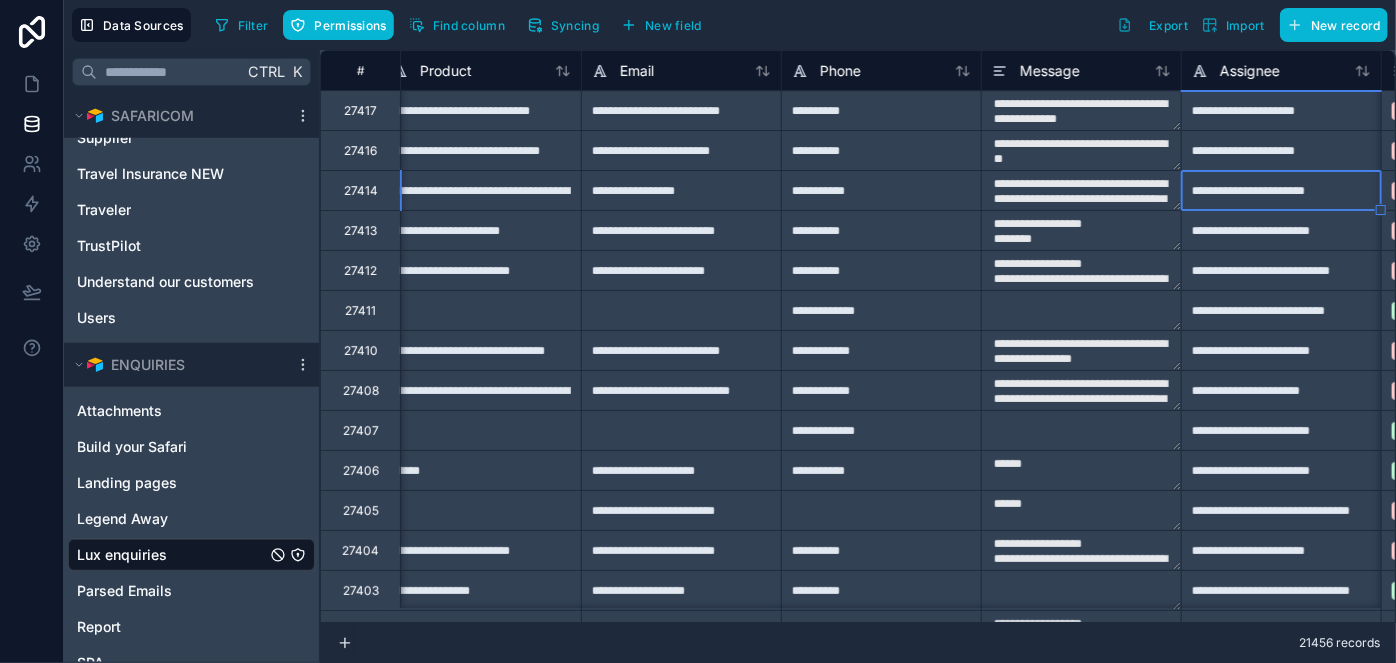 type on "**********" 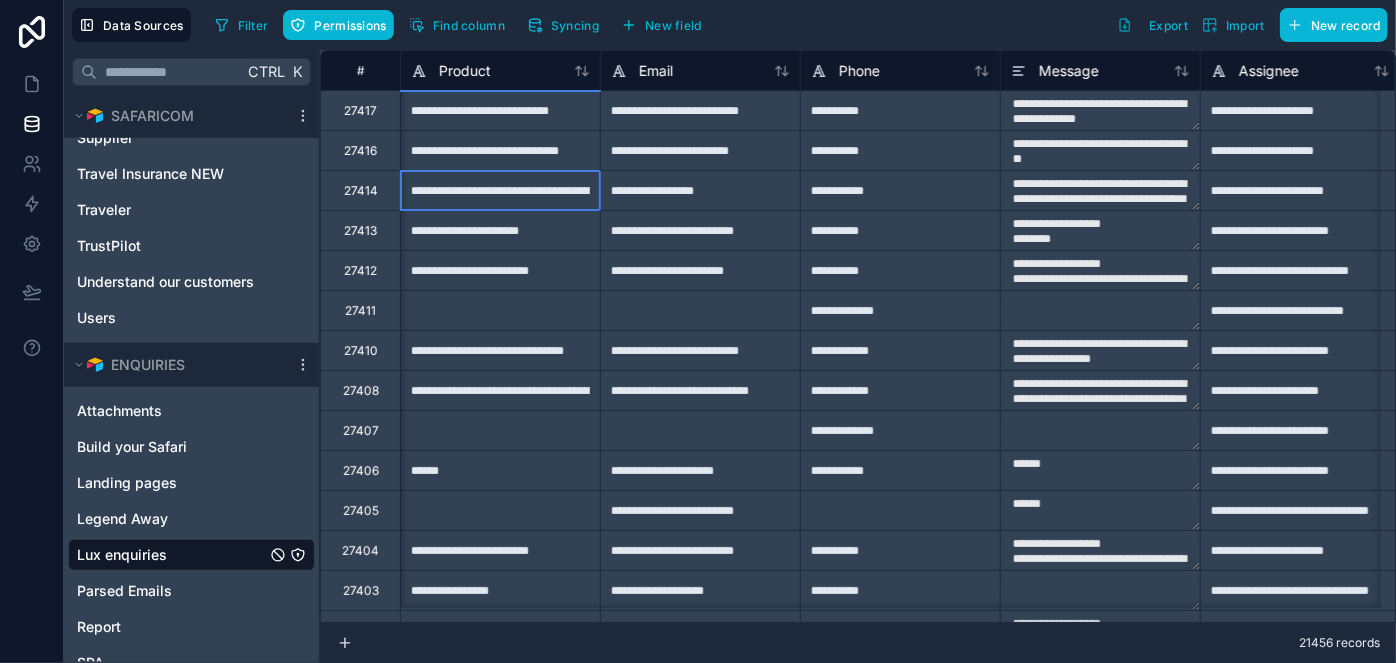 click on "**********" at bounding box center [500, 190] 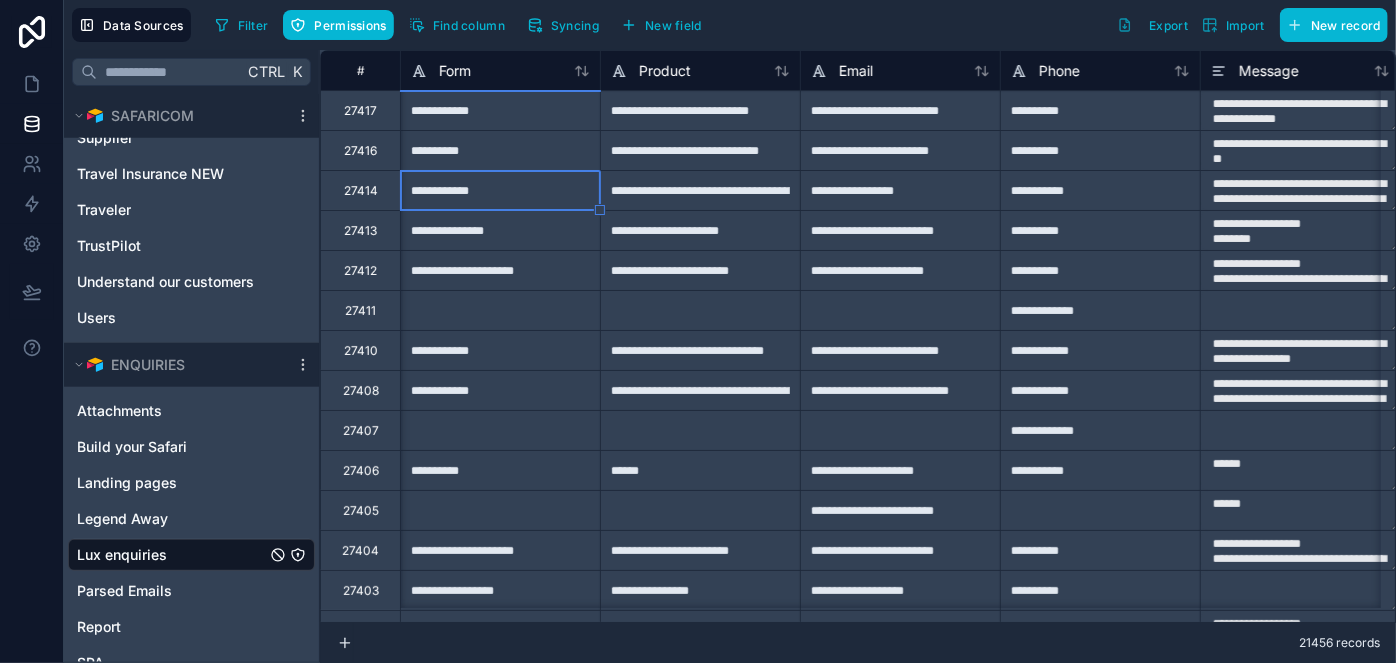 scroll, scrollTop: 0, scrollLeft: 0, axis: both 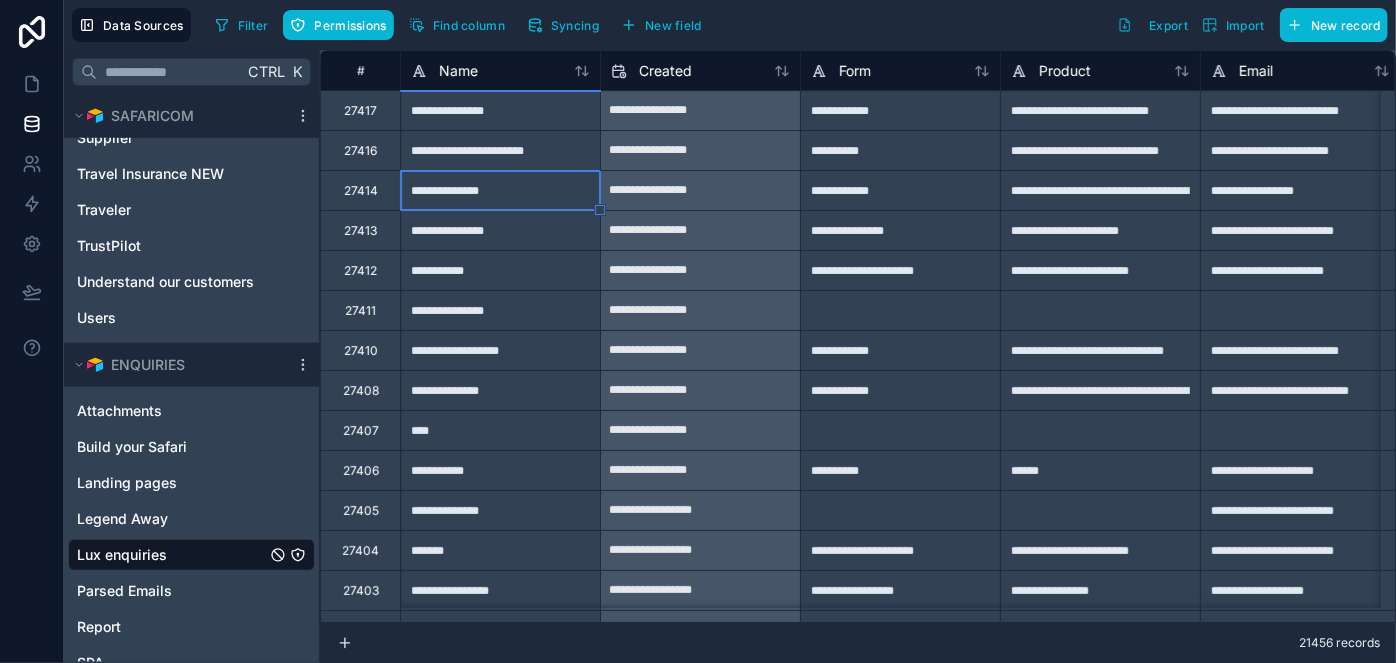 click on "**********" at bounding box center [500, 150] 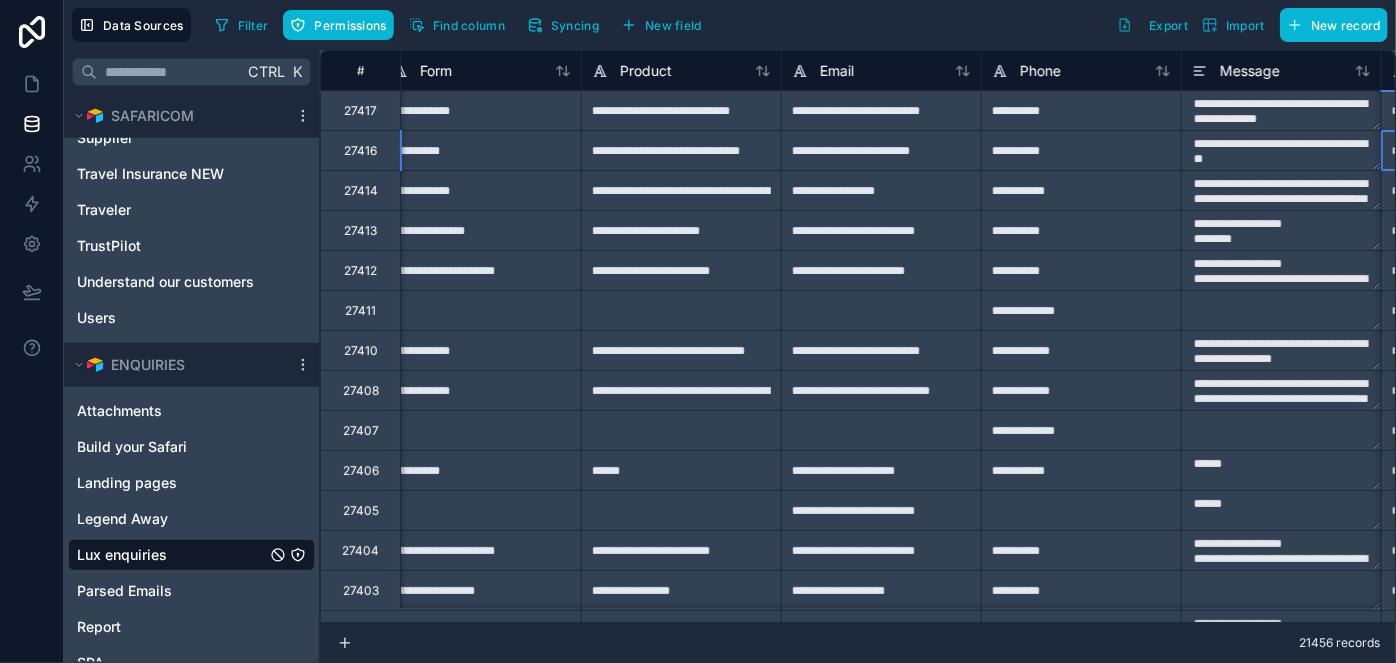 scroll, scrollTop: 0, scrollLeft: 619, axis: horizontal 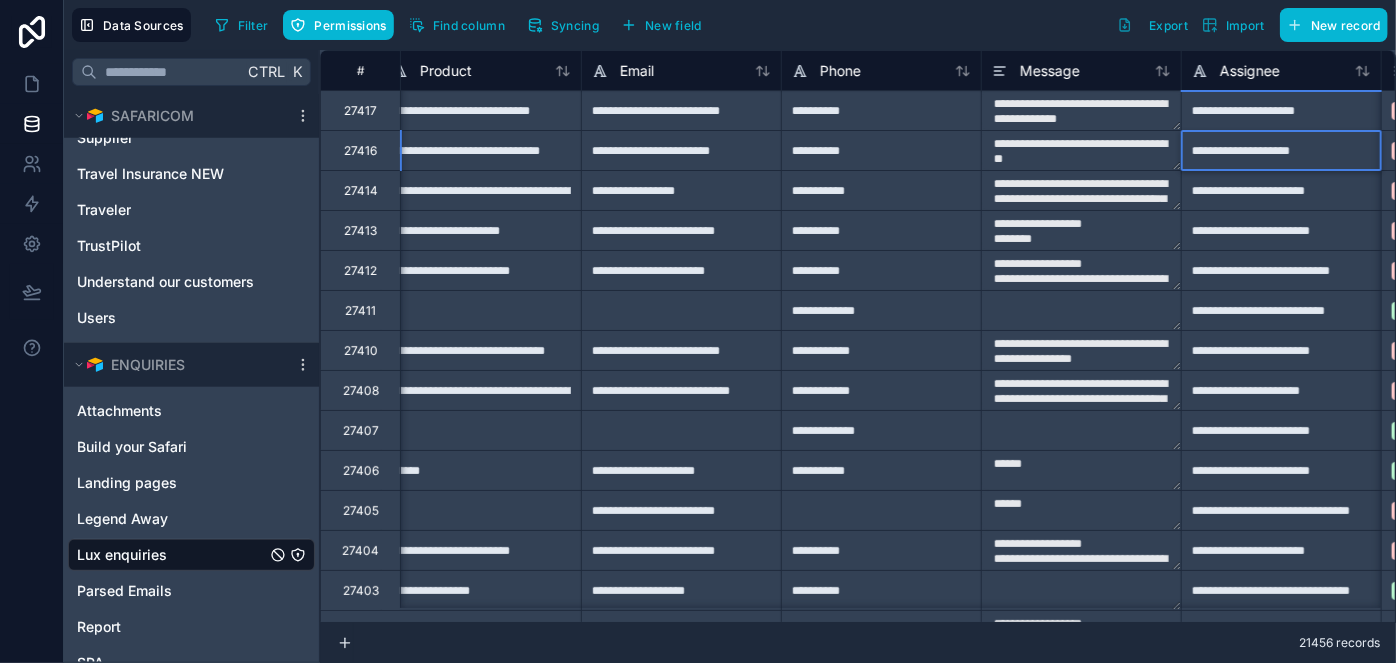 type on "**********" 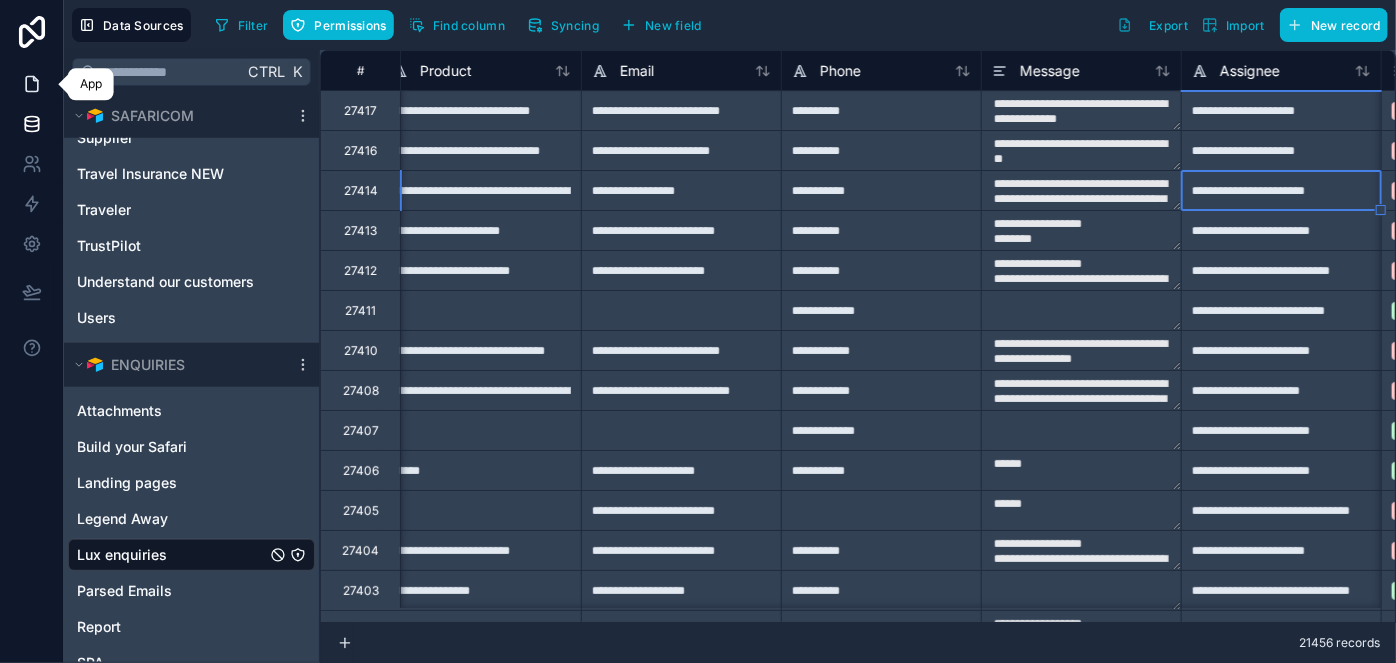 type on "**********" 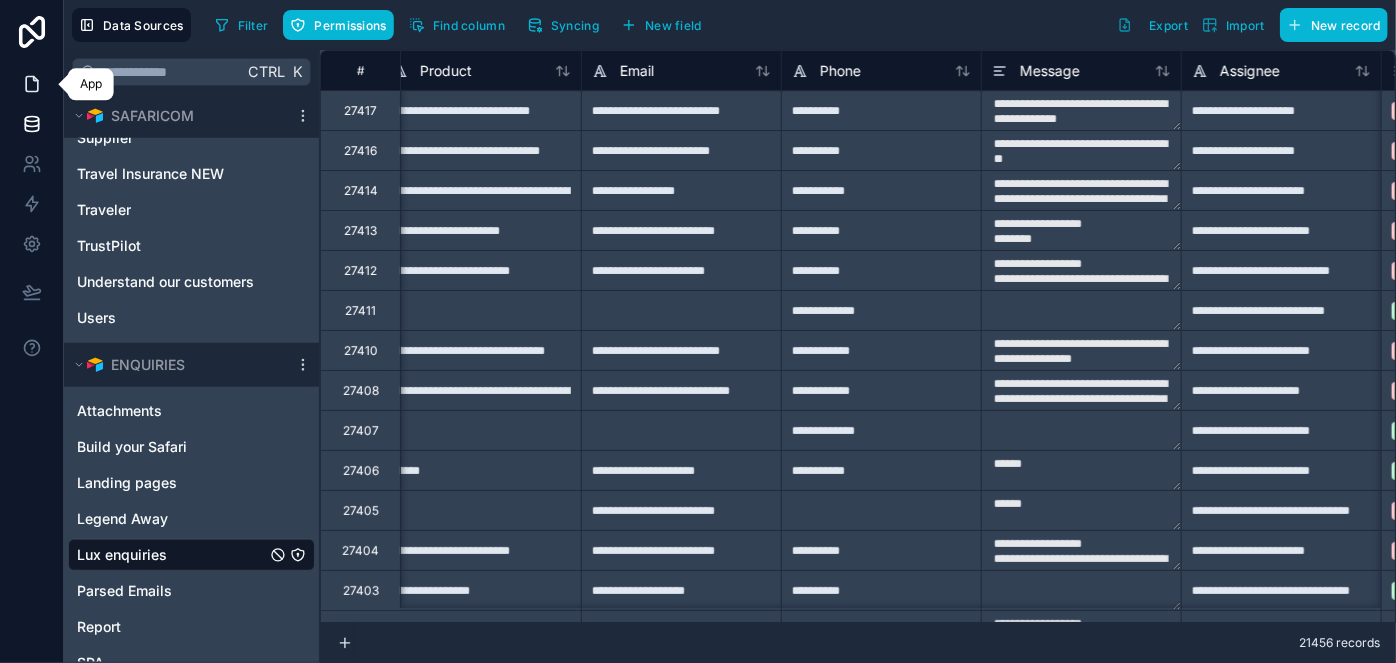 click 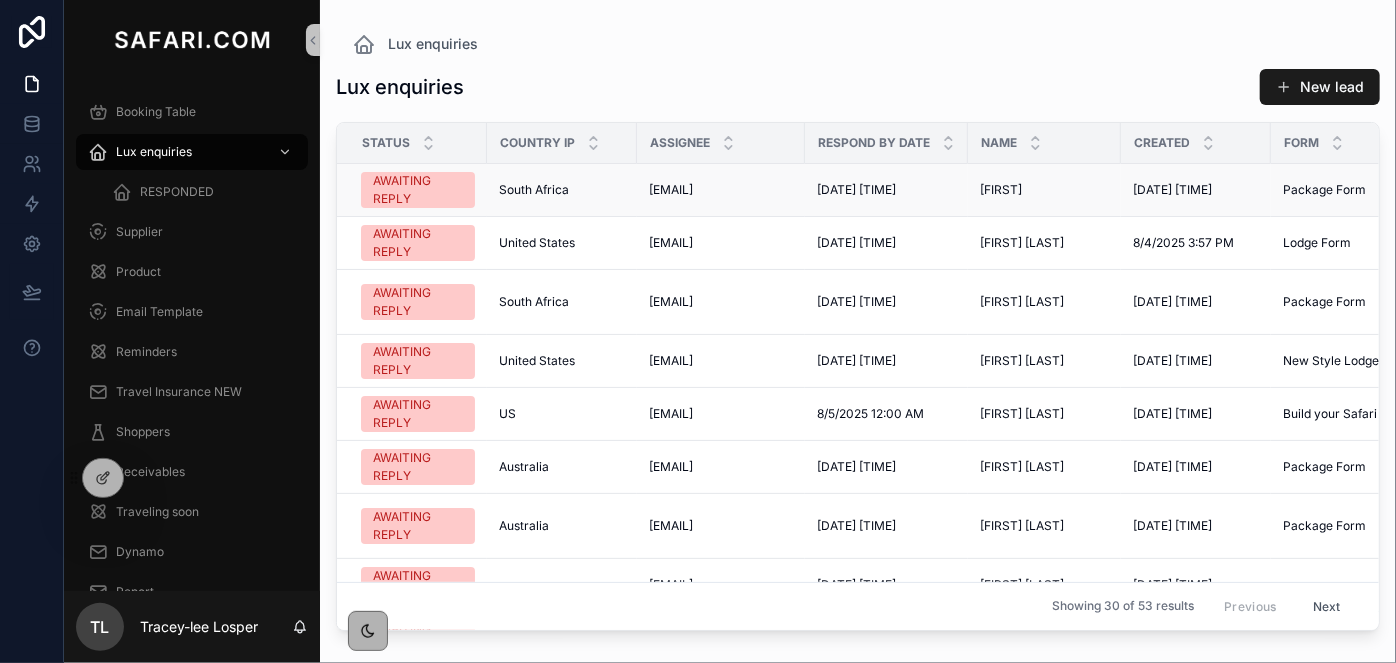 click on "patience Mogono" at bounding box center (1001, 190) 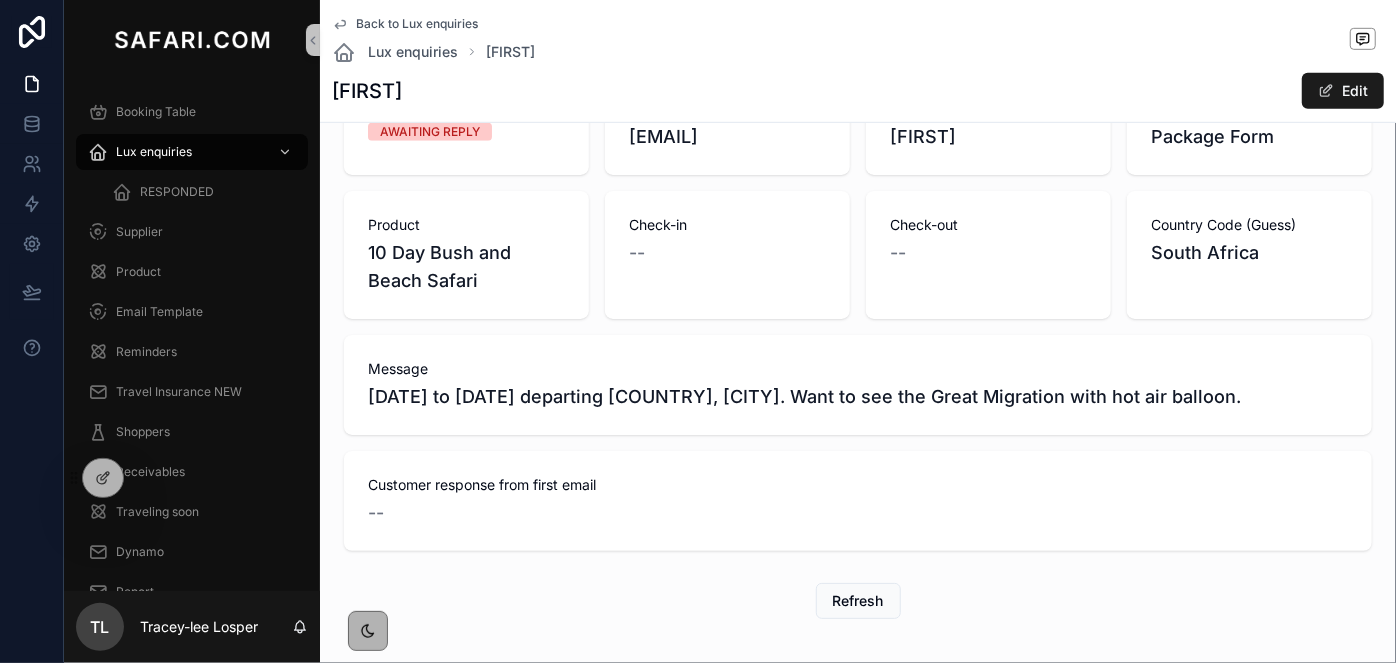 scroll, scrollTop: 636, scrollLeft: 0, axis: vertical 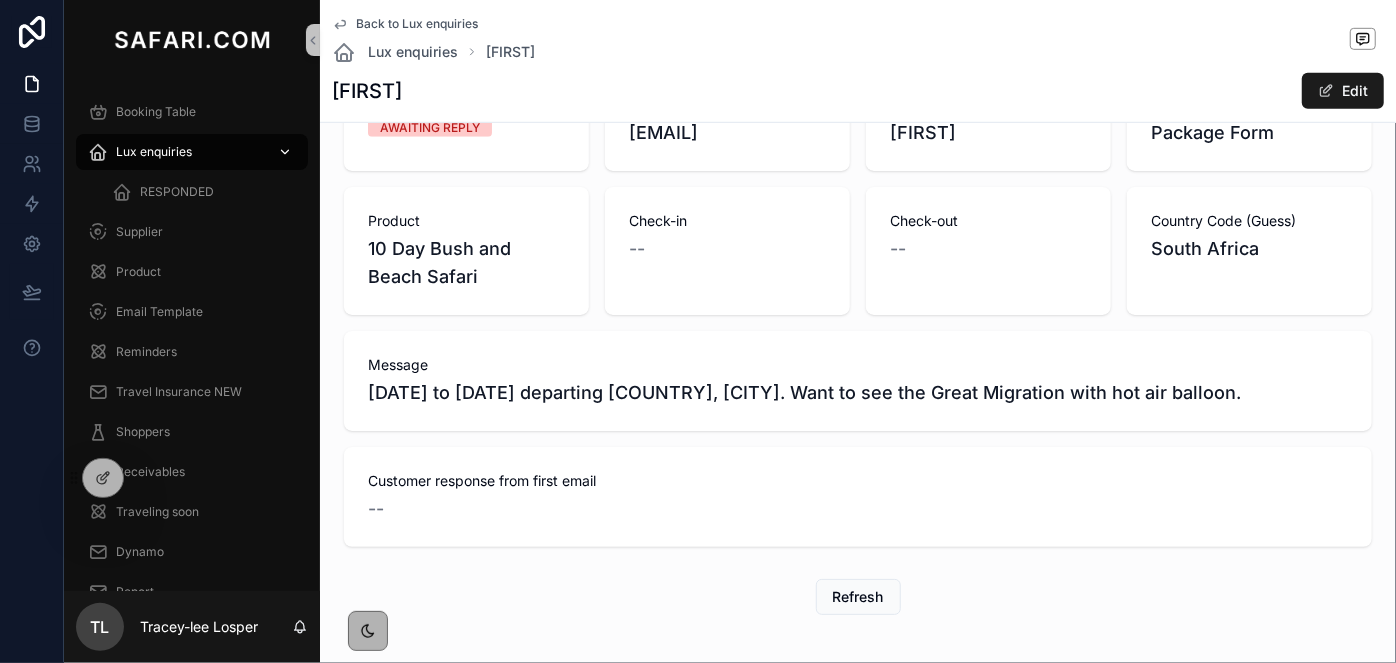 click on "Lux enquiries" at bounding box center [192, 152] 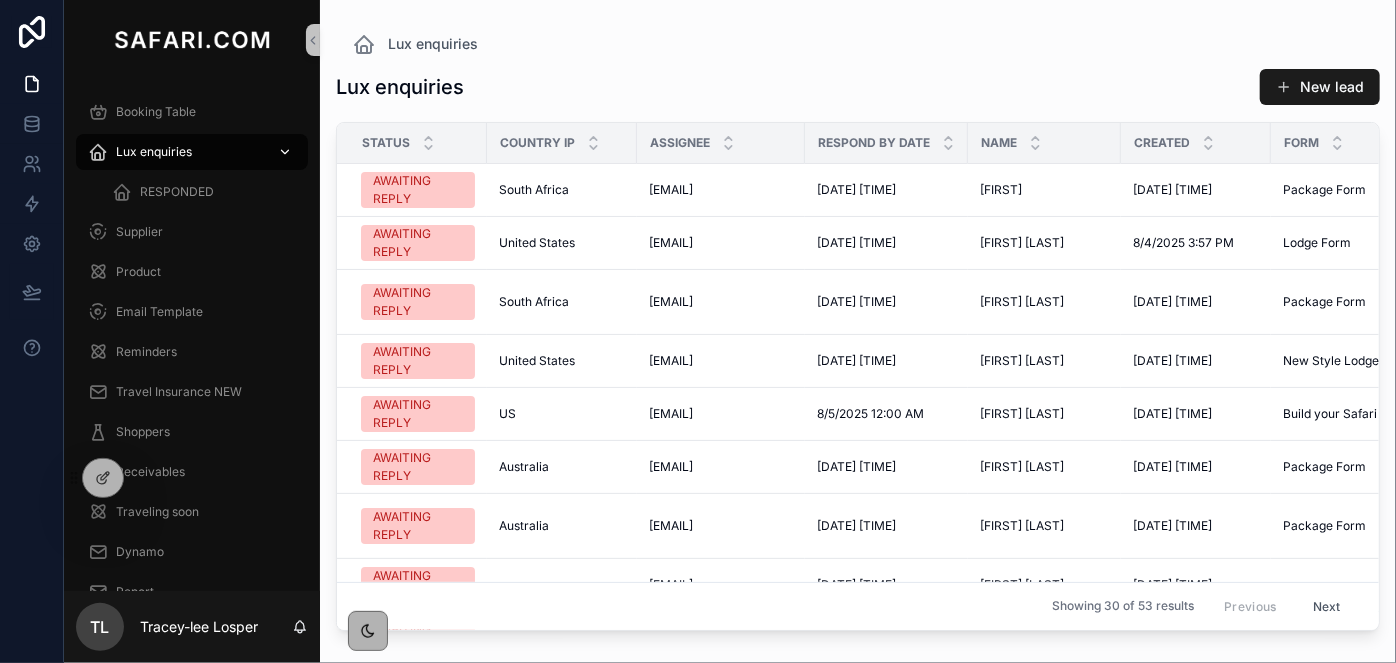 scroll, scrollTop: 0, scrollLeft: 0, axis: both 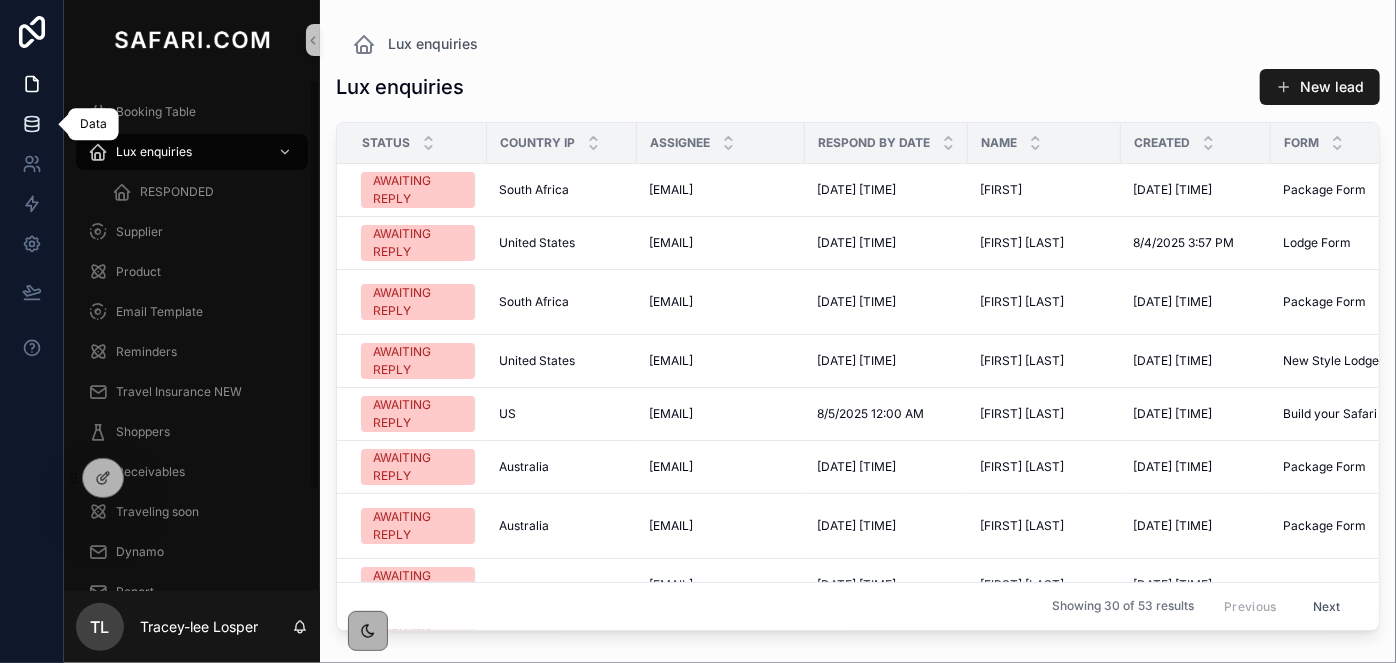 click 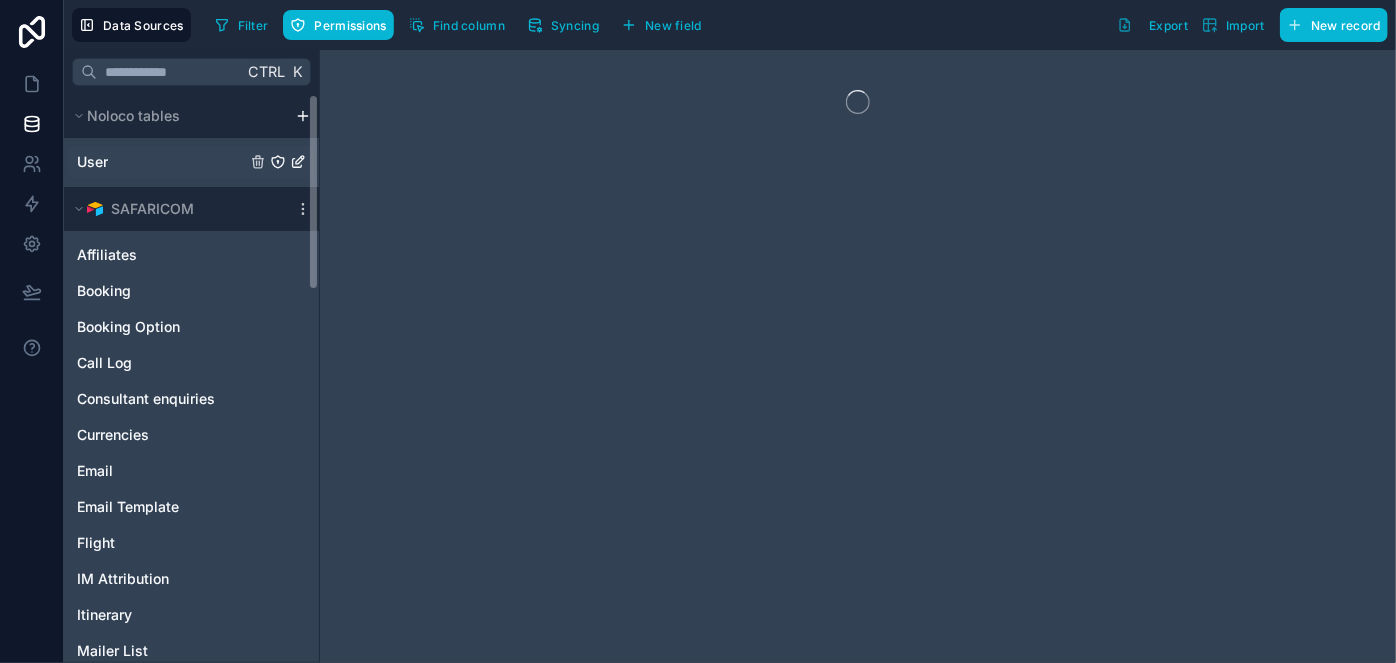 click on "User" at bounding box center [191, 162] 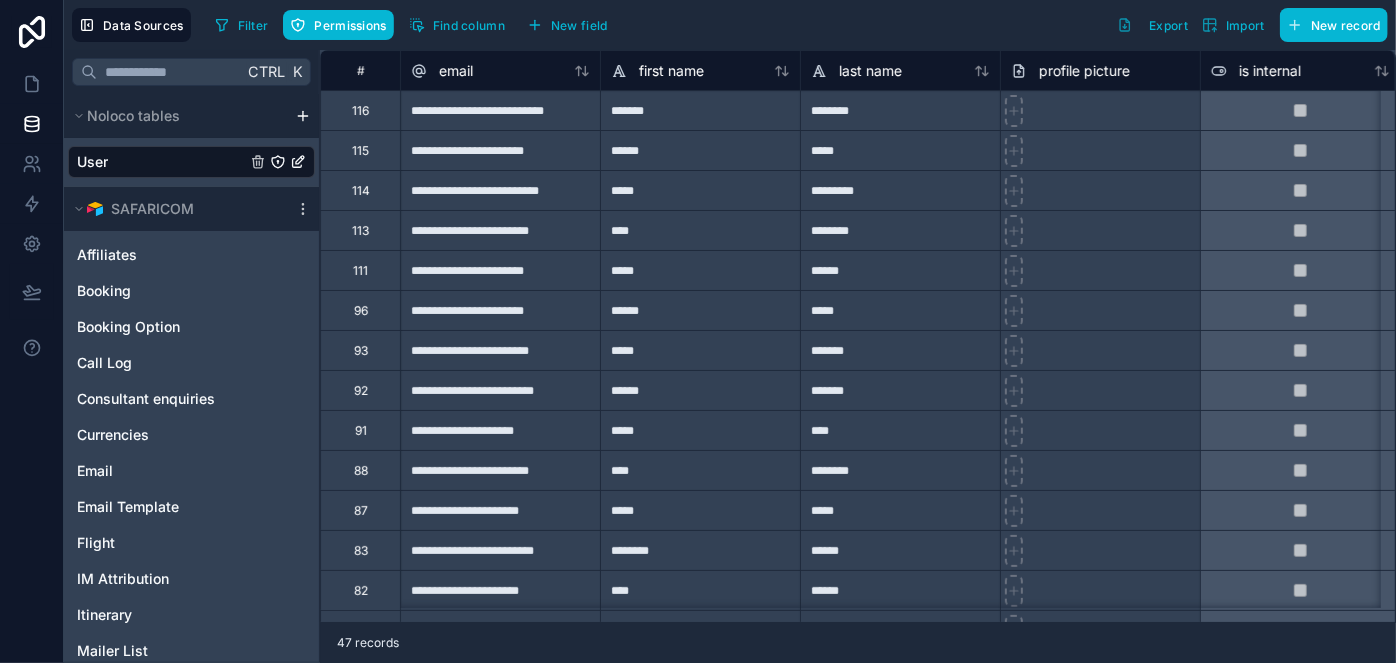 click on "**********" at bounding box center [500, 350] 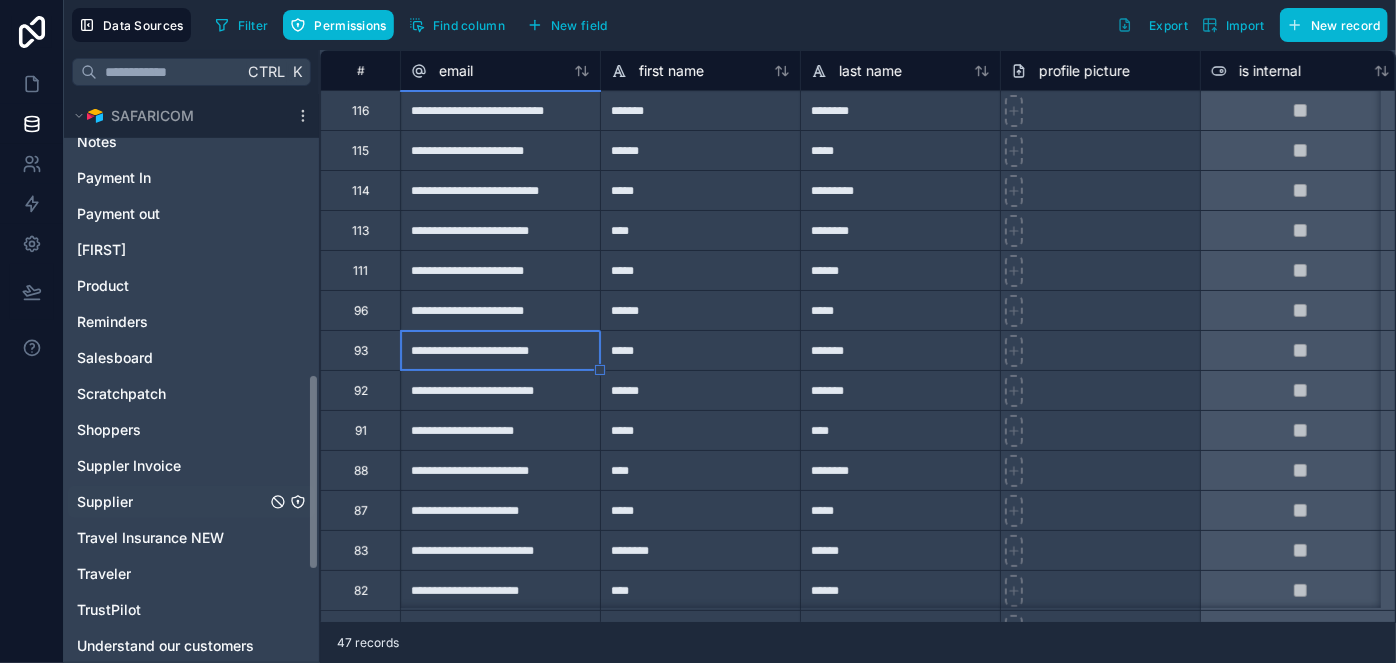scroll, scrollTop: 1077, scrollLeft: 0, axis: vertical 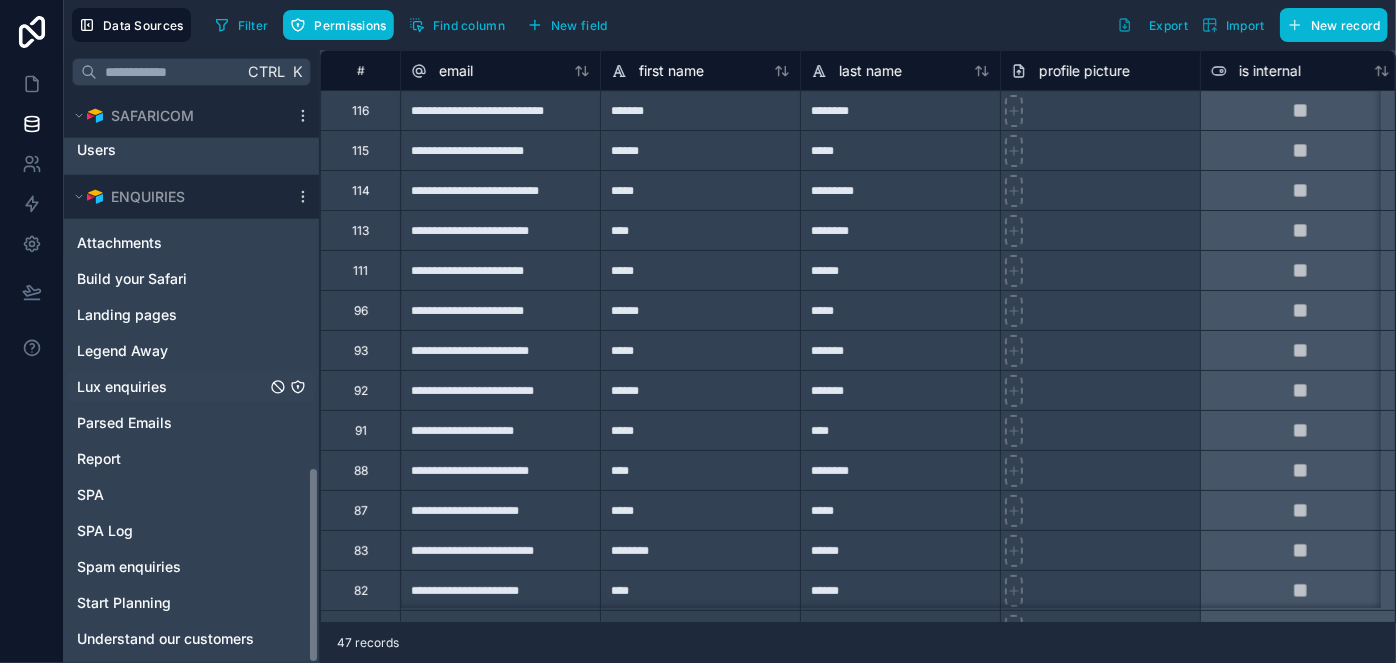 click on "Lux enquiries" at bounding box center [122, 387] 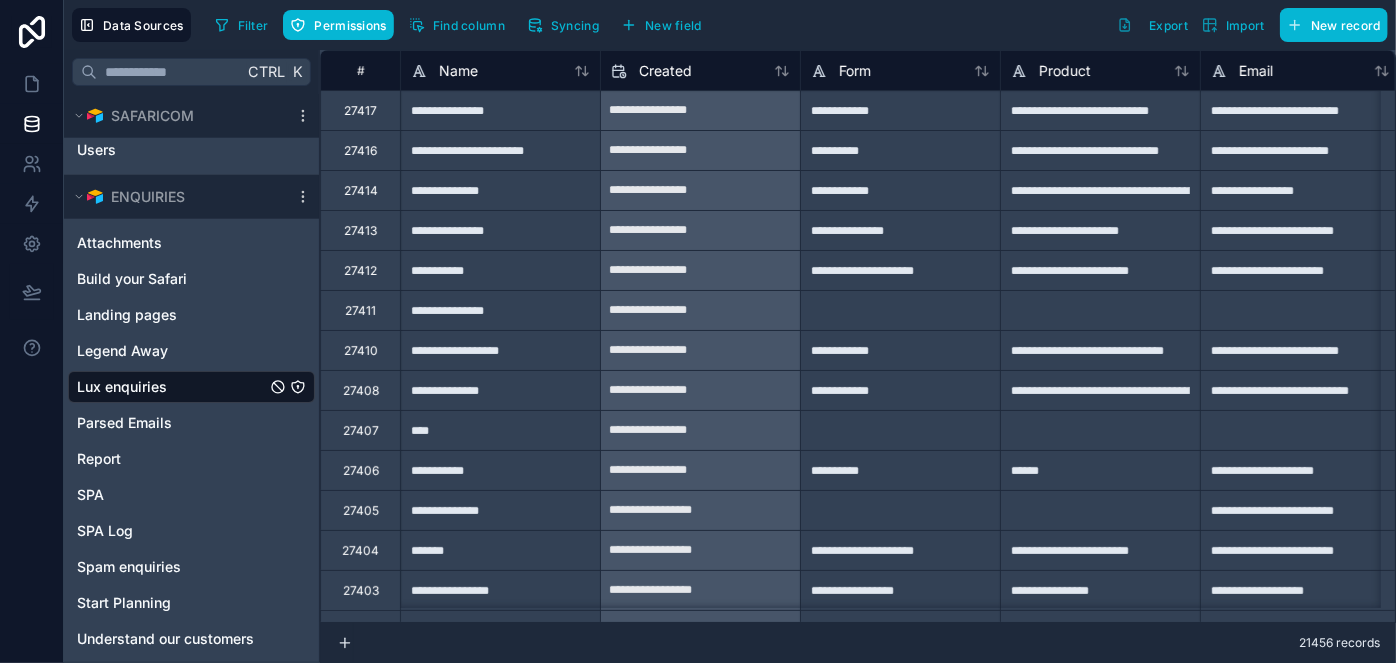 click on "**********" at bounding box center [500, 110] 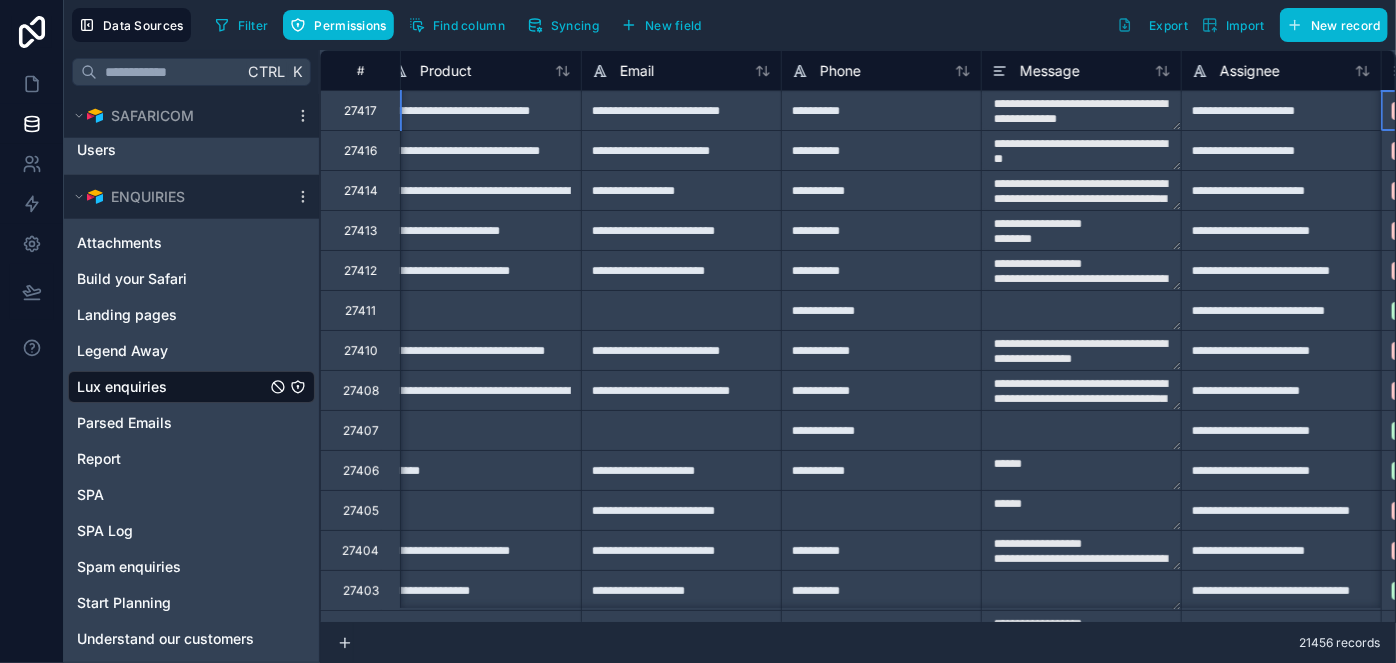 scroll, scrollTop: 0, scrollLeft: 819, axis: horizontal 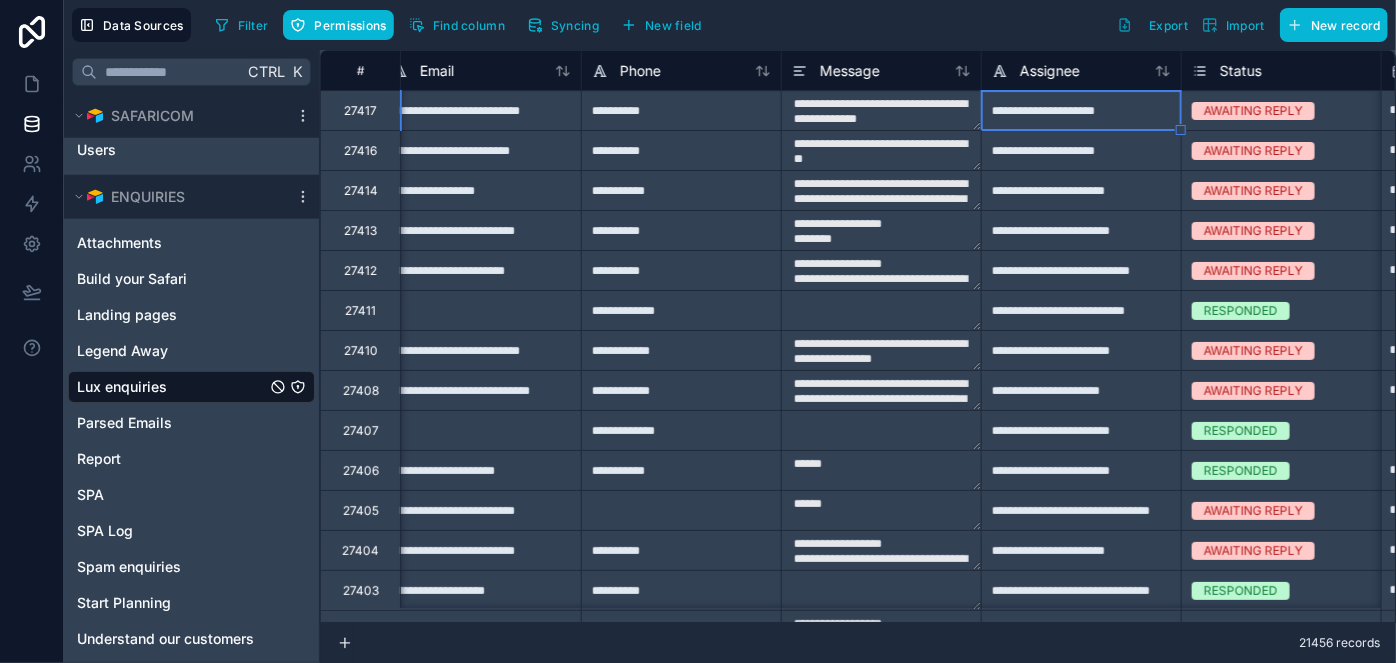 type on "**********" 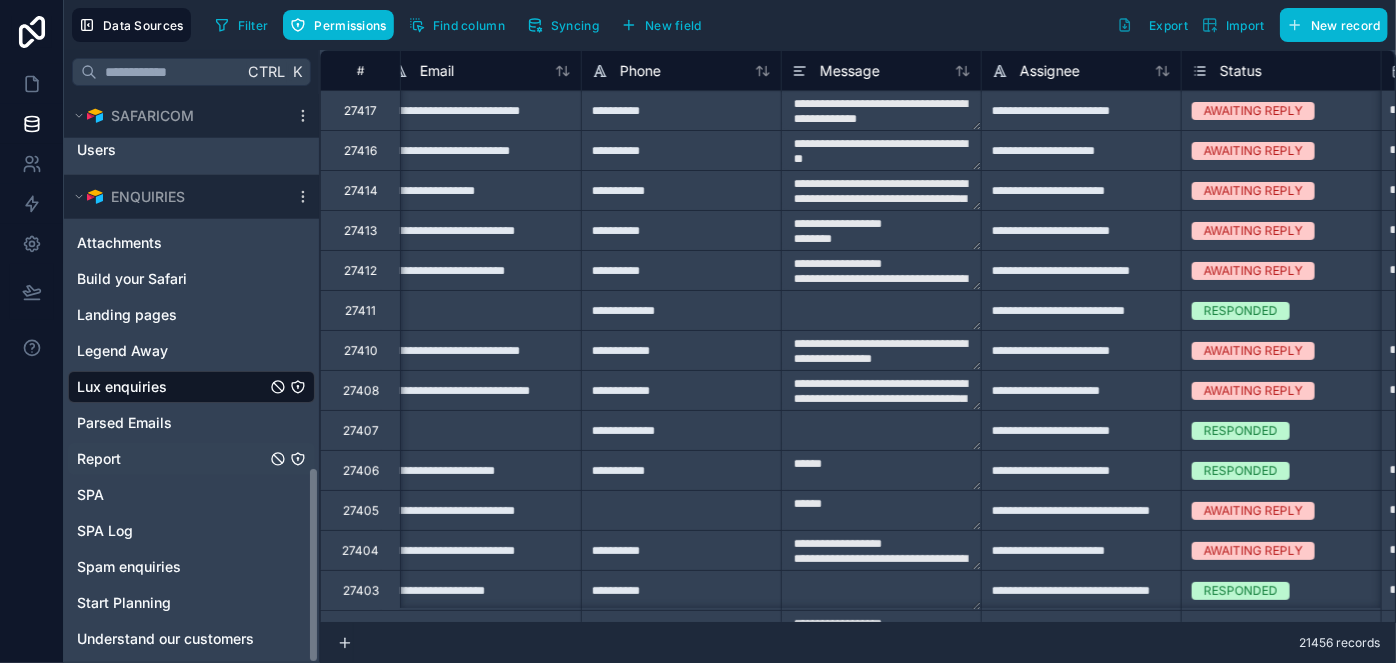 click on "Report" at bounding box center (191, 459) 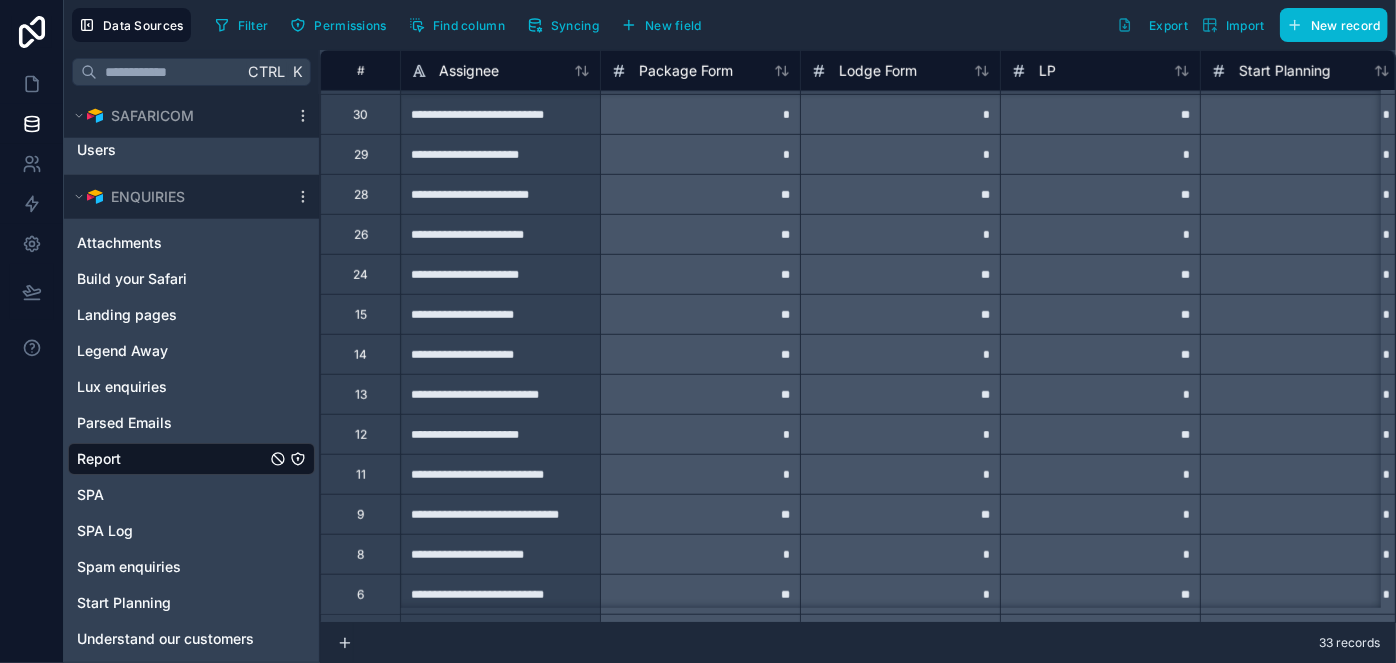 scroll, scrollTop: 801, scrollLeft: 0, axis: vertical 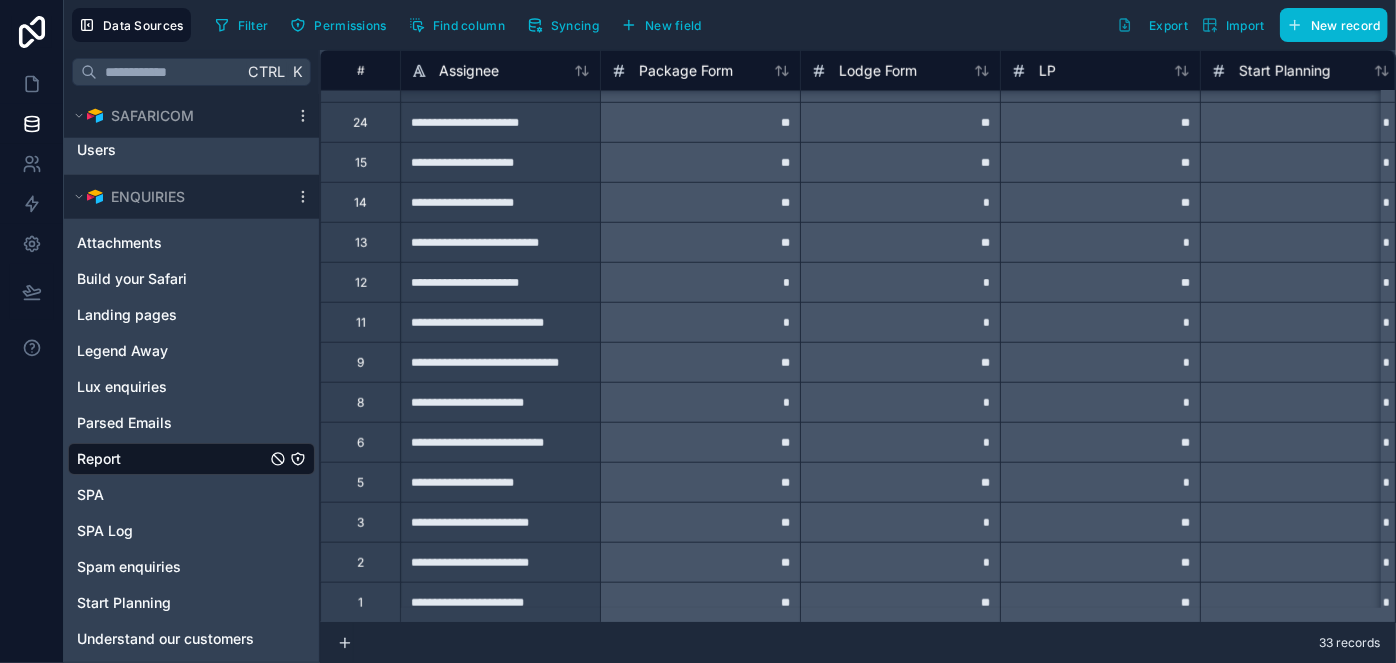 click on "**********" at bounding box center [500, 602] 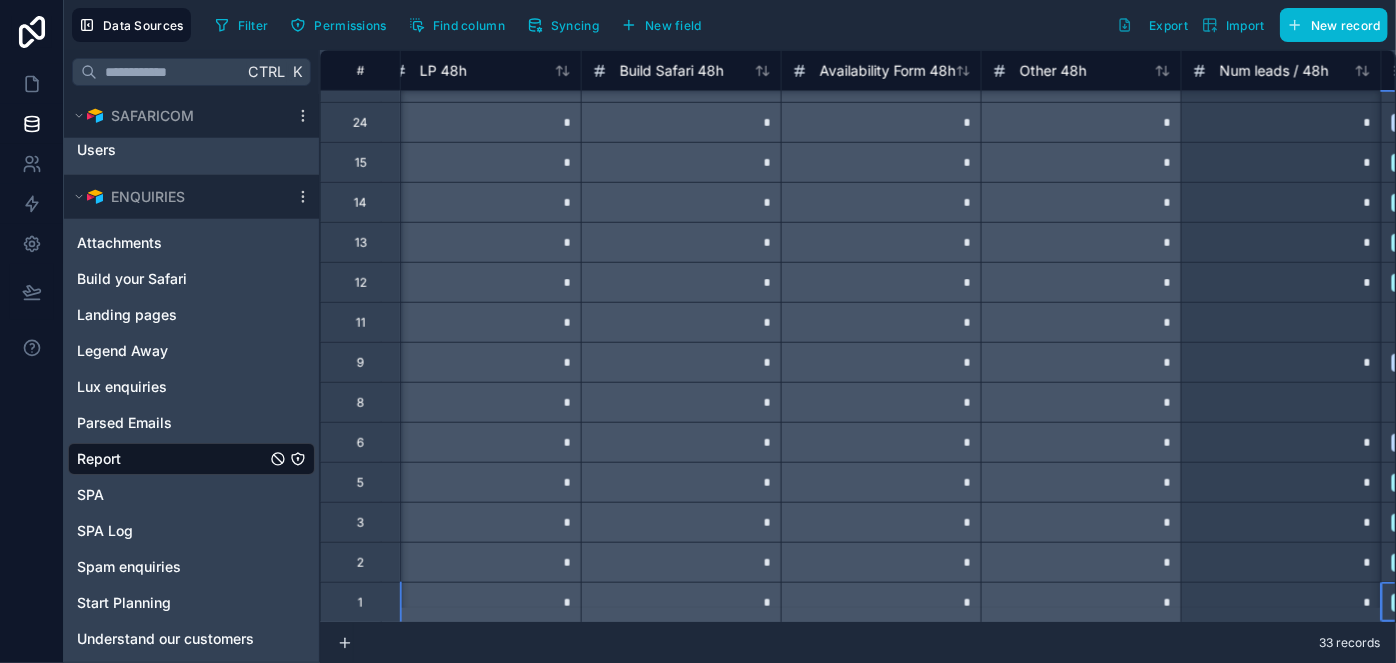 scroll, scrollTop: 801, scrollLeft: 5419, axis: both 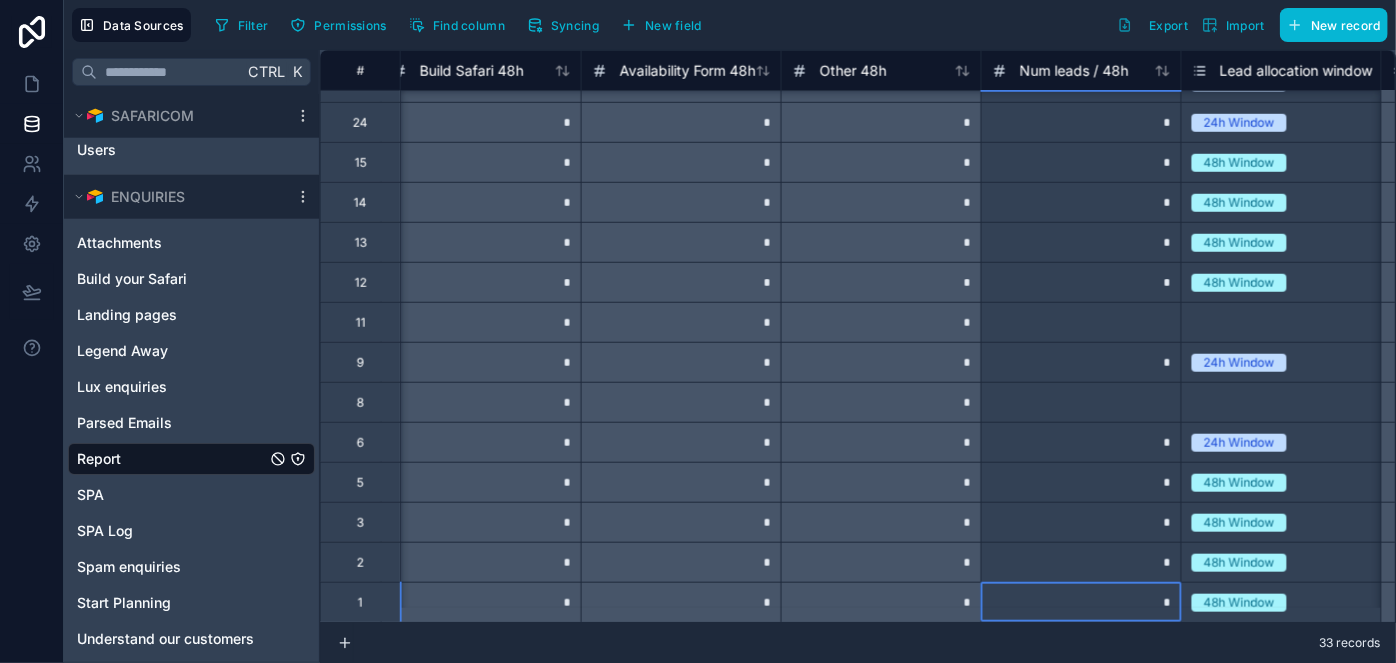 type on "*" 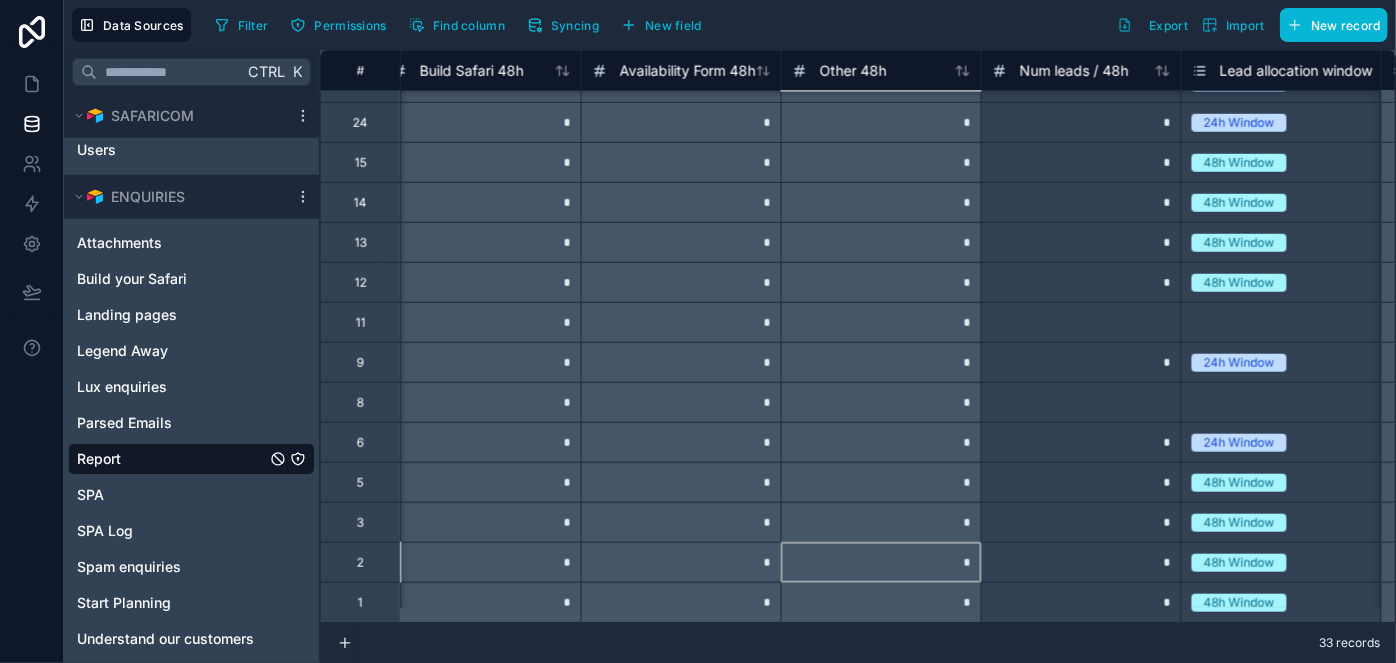 click on "*" at bounding box center (881, 562) 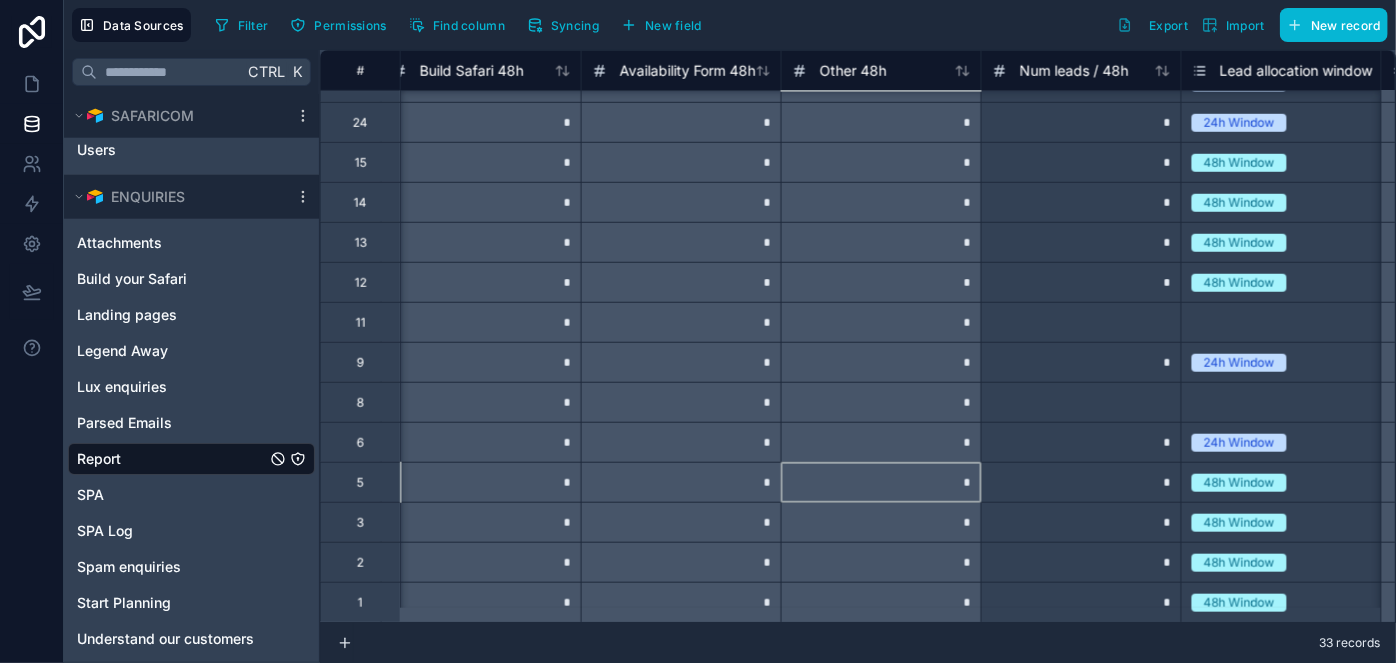 click on "*" at bounding box center [881, 482] 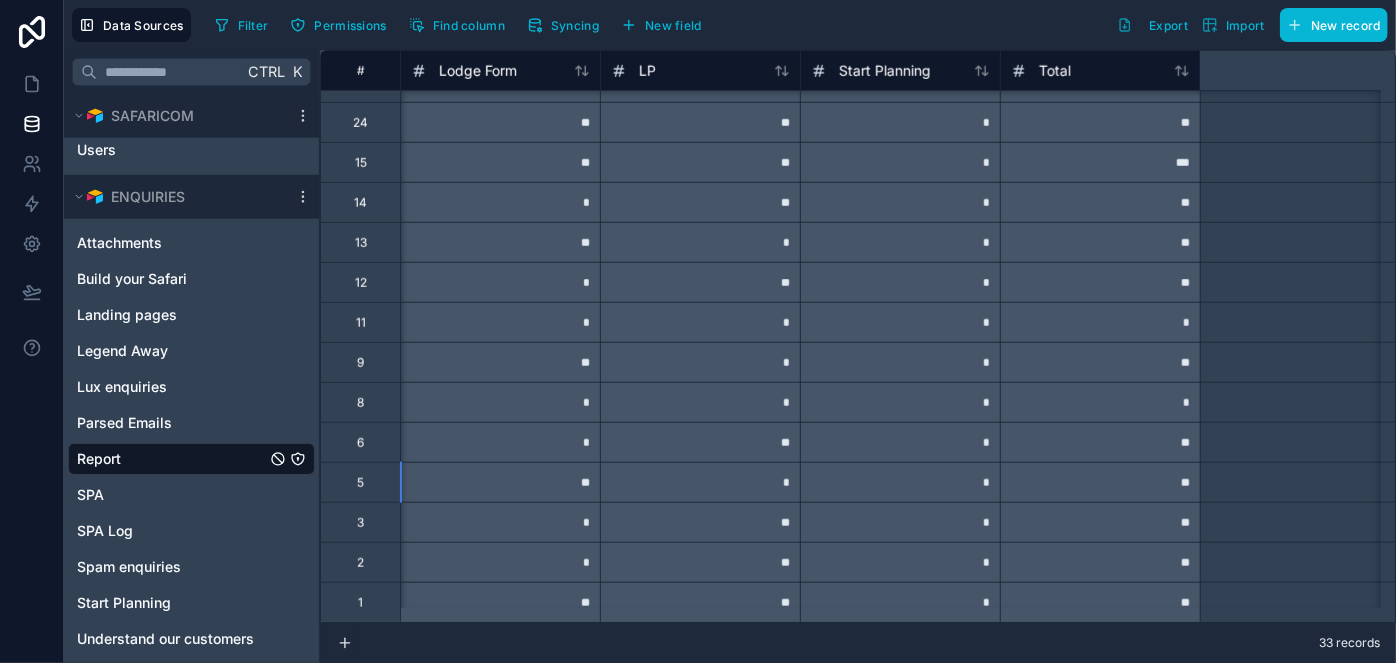 scroll, scrollTop: 801, scrollLeft: 0, axis: vertical 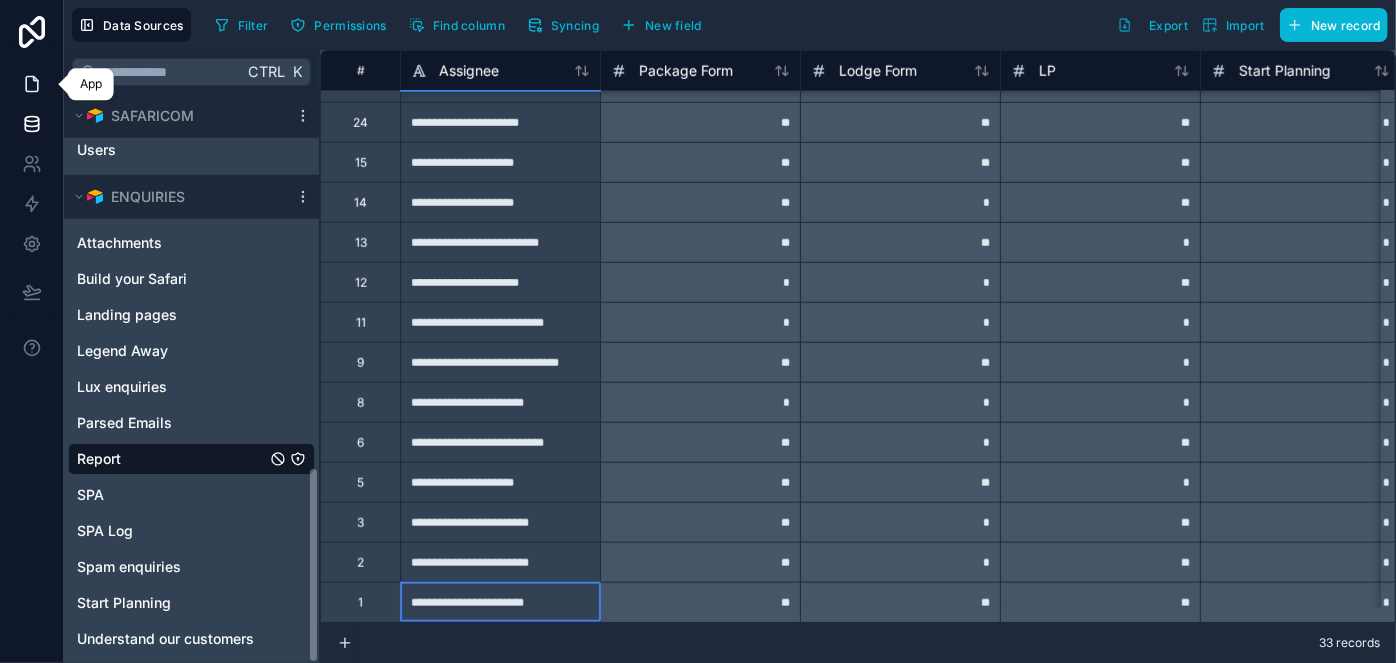 click 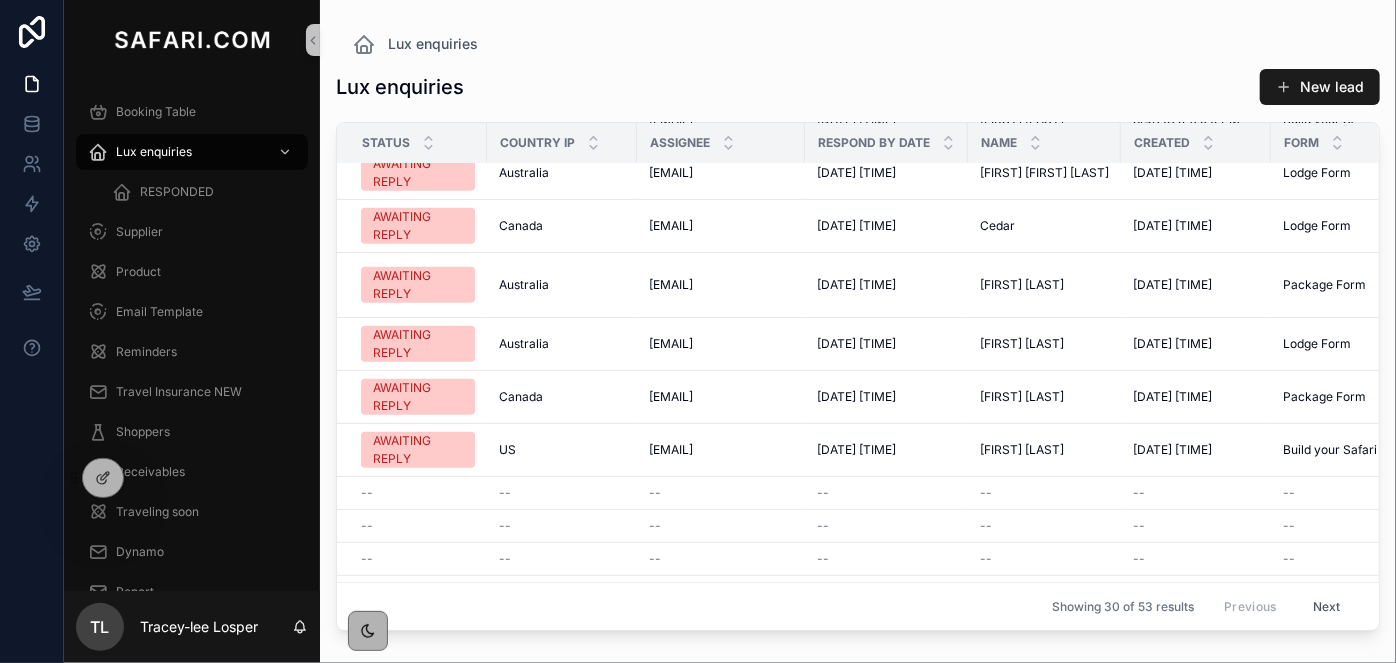 scroll, scrollTop: 964, scrollLeft: 0, axis: vertical 